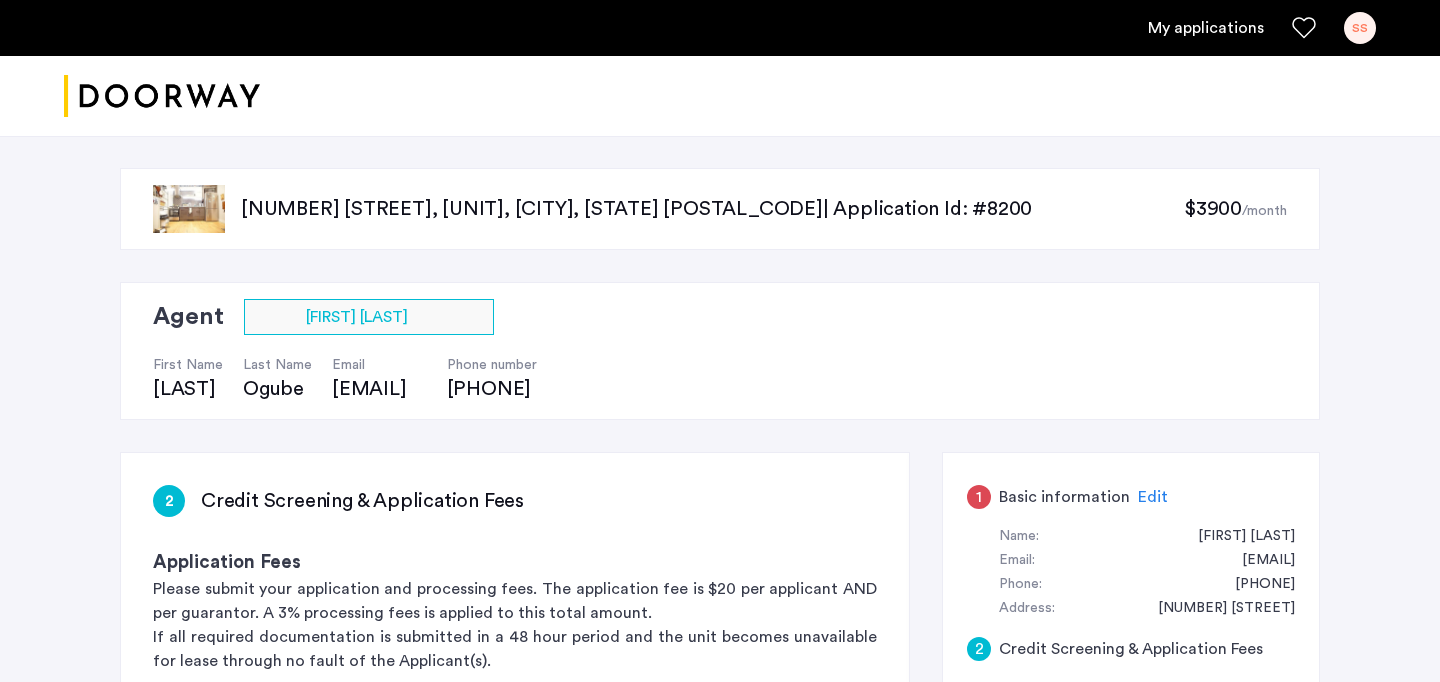 scroll, scrollTop: 1170, scrollLeft: 0, axis: vertical 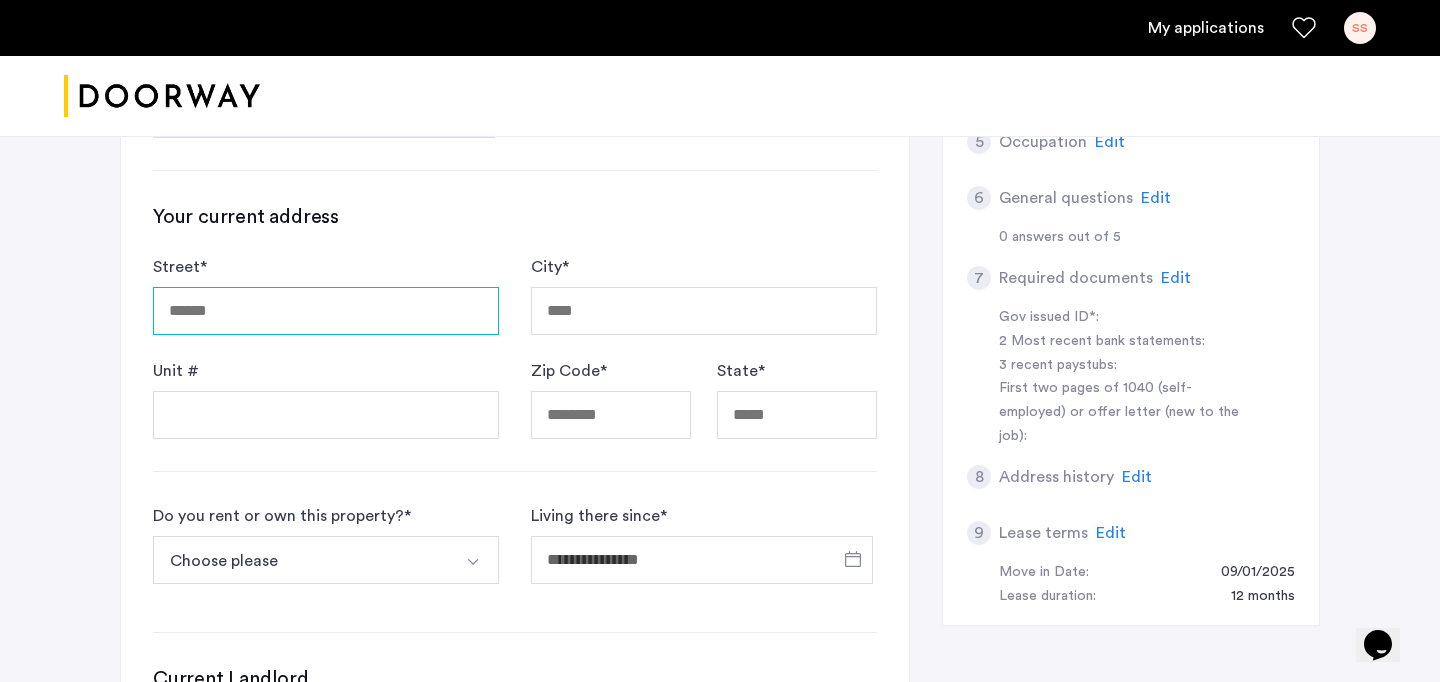 click on "Street  *" at bounding box center (326, 311) 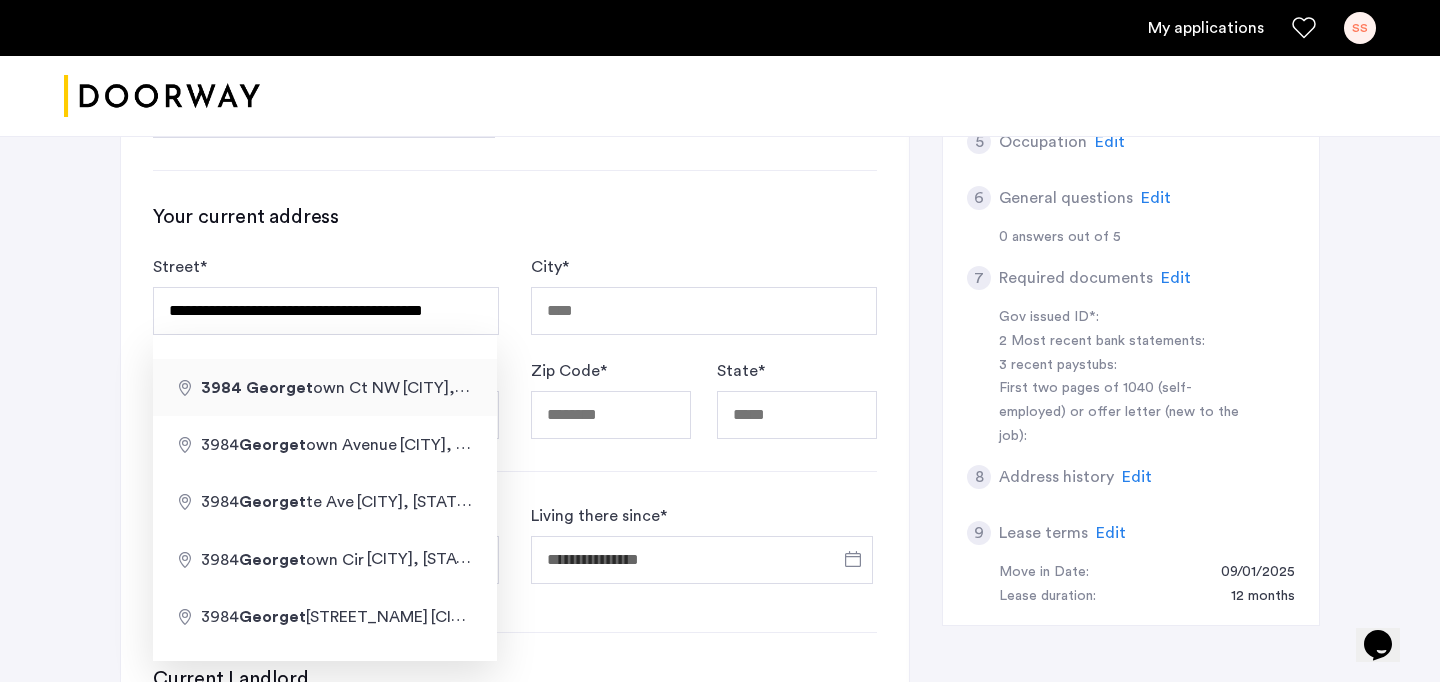 type on "**********" 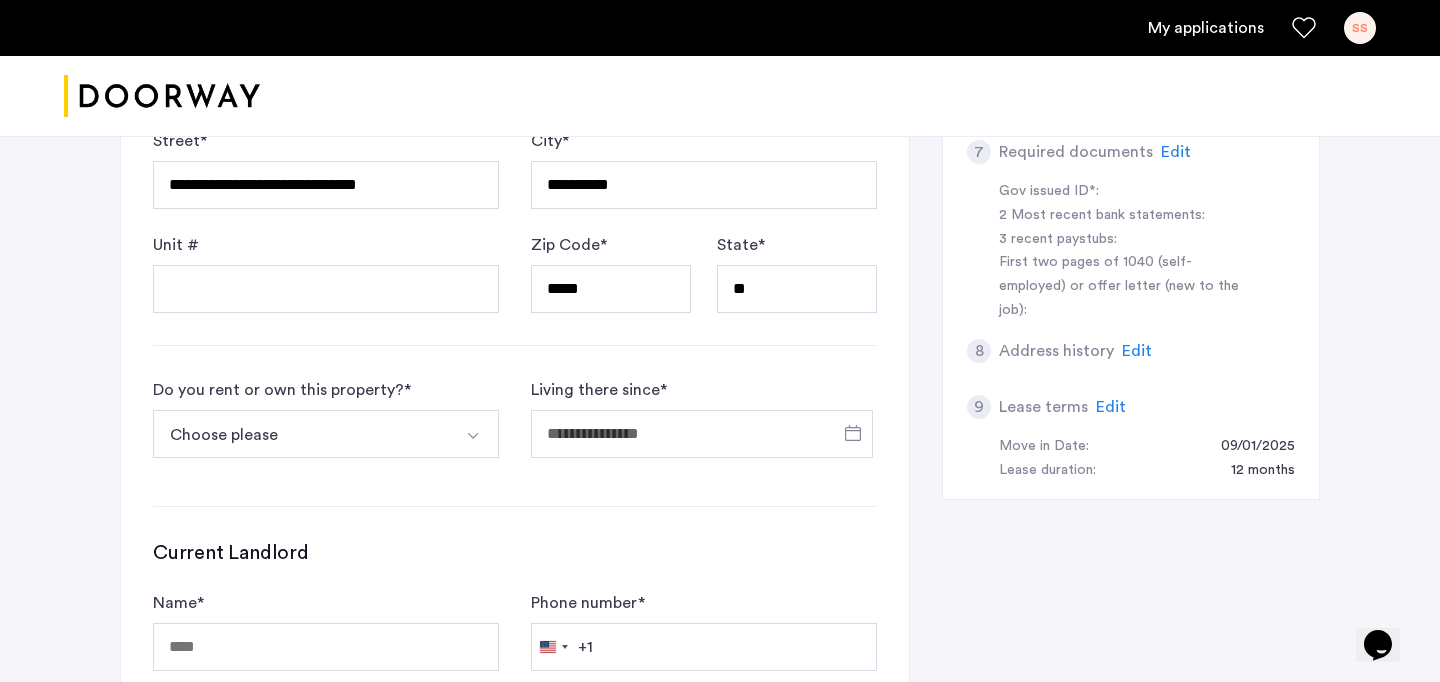 scroll, scrollTop: 835, scrollLeft: 0, axis: vertical 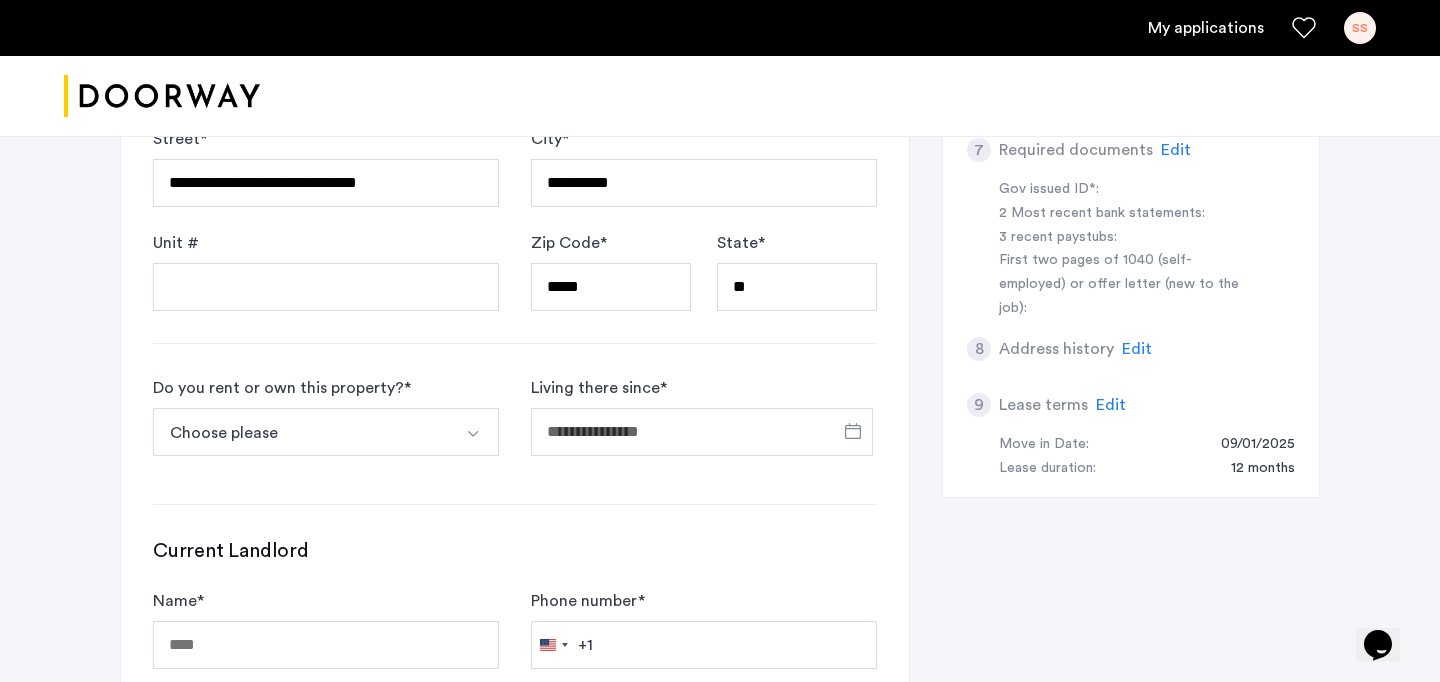 click on "Choose please" at bounding box center (302, 432) 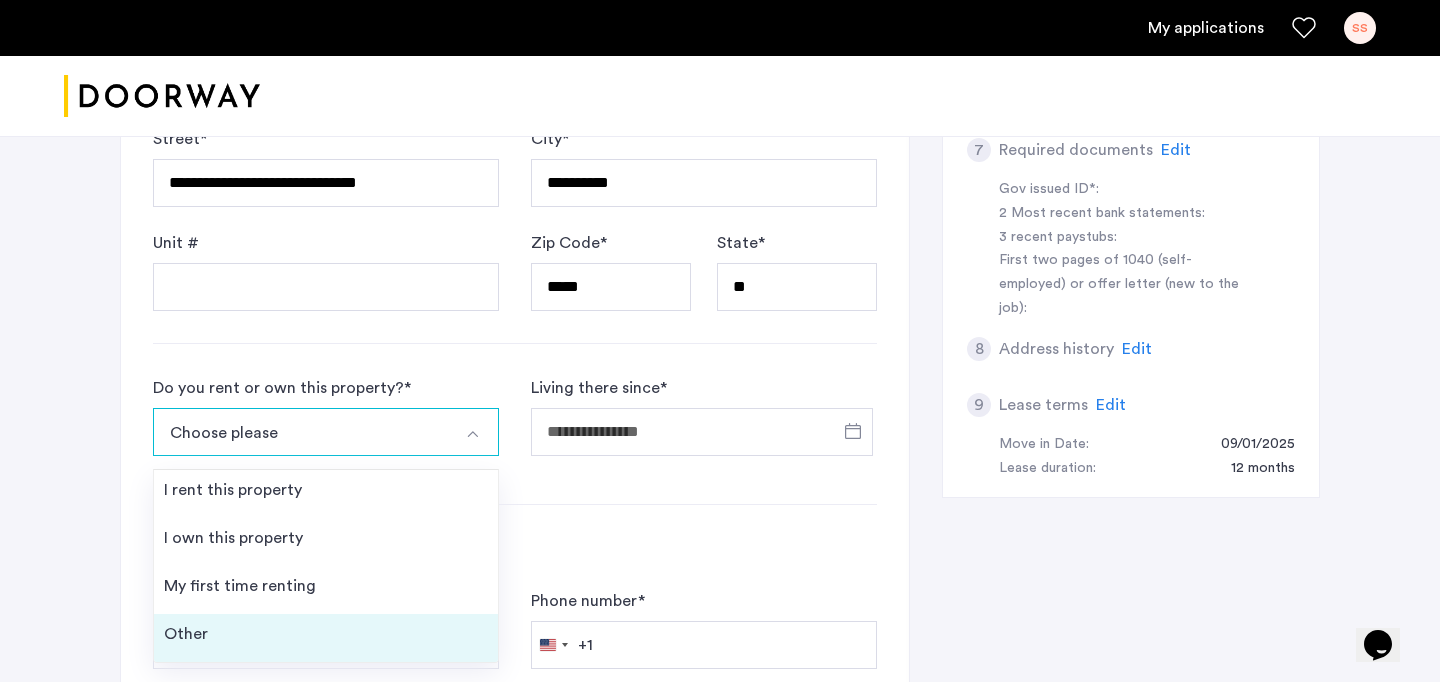 click on "Other" at bounding box center [326, 638] 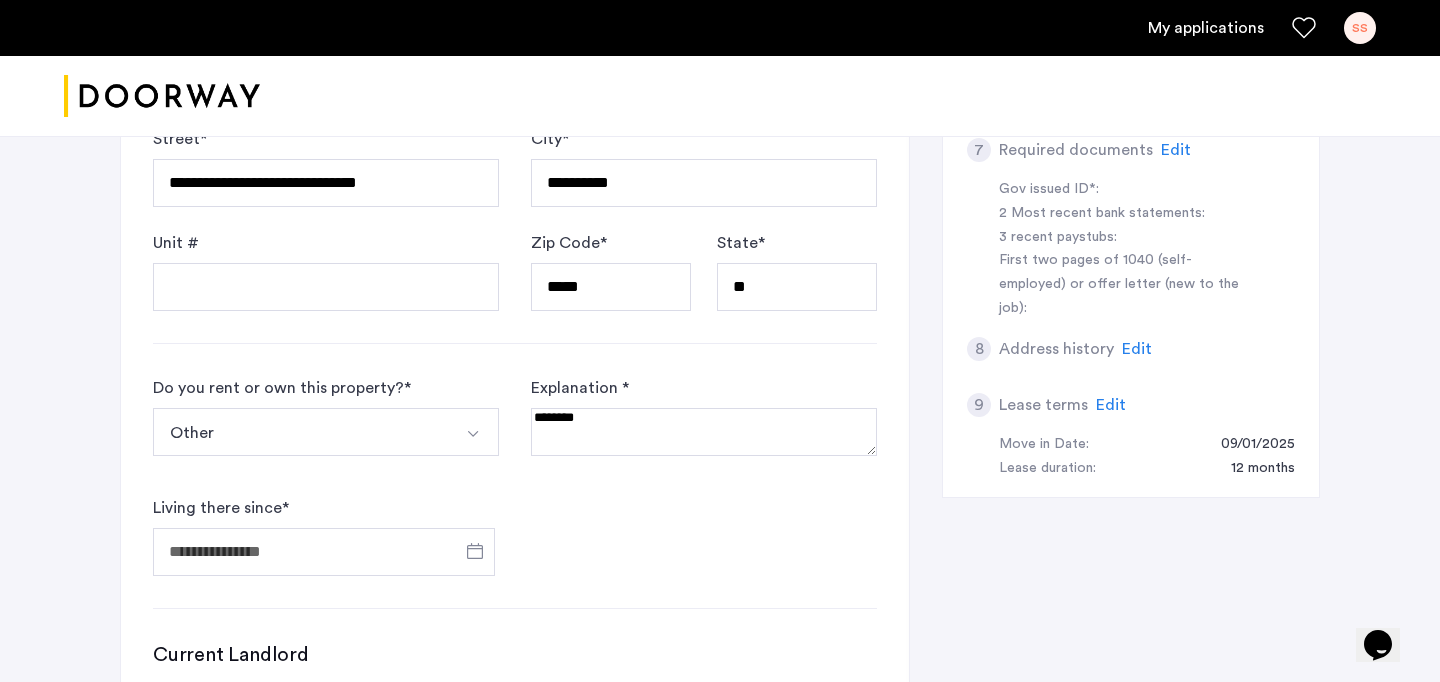 click at bounding box center [704, 432] 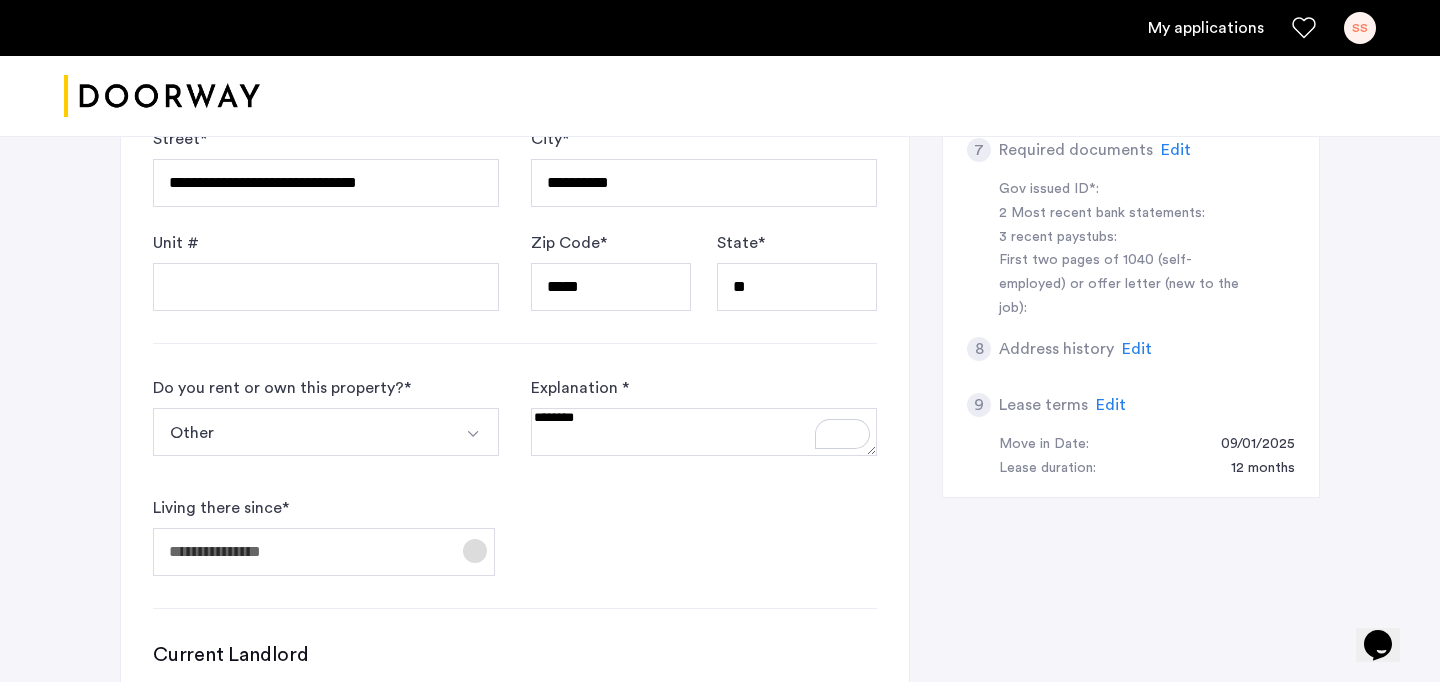click 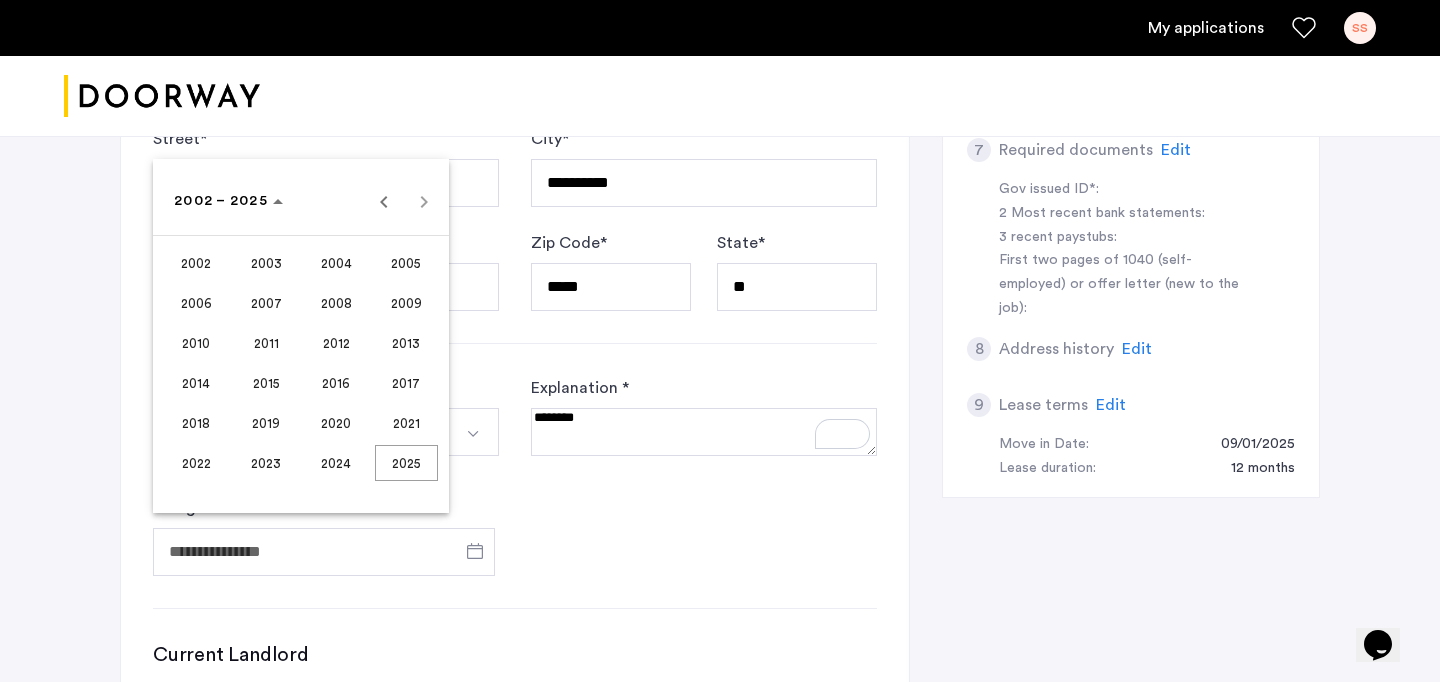 click on "2021" at bounding box center [406, 423] 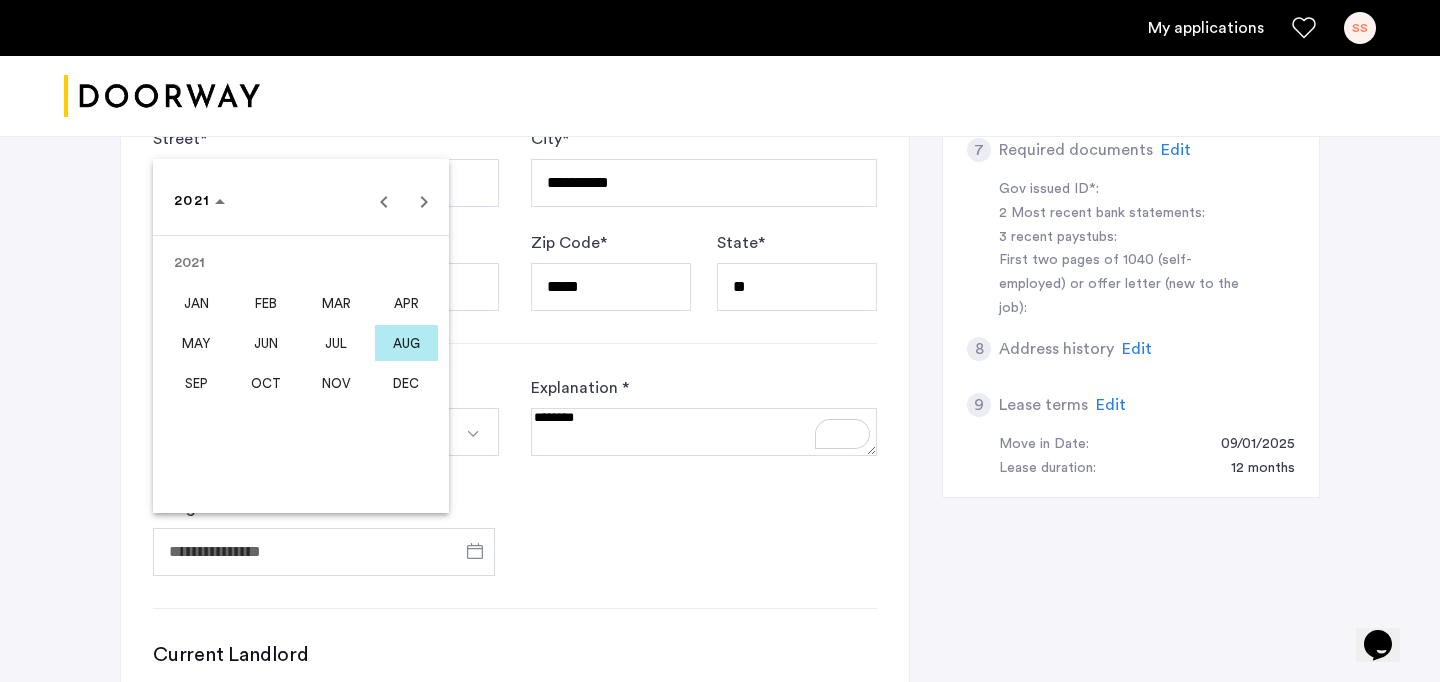 click on "AUG" at bounding box center [406, 343] 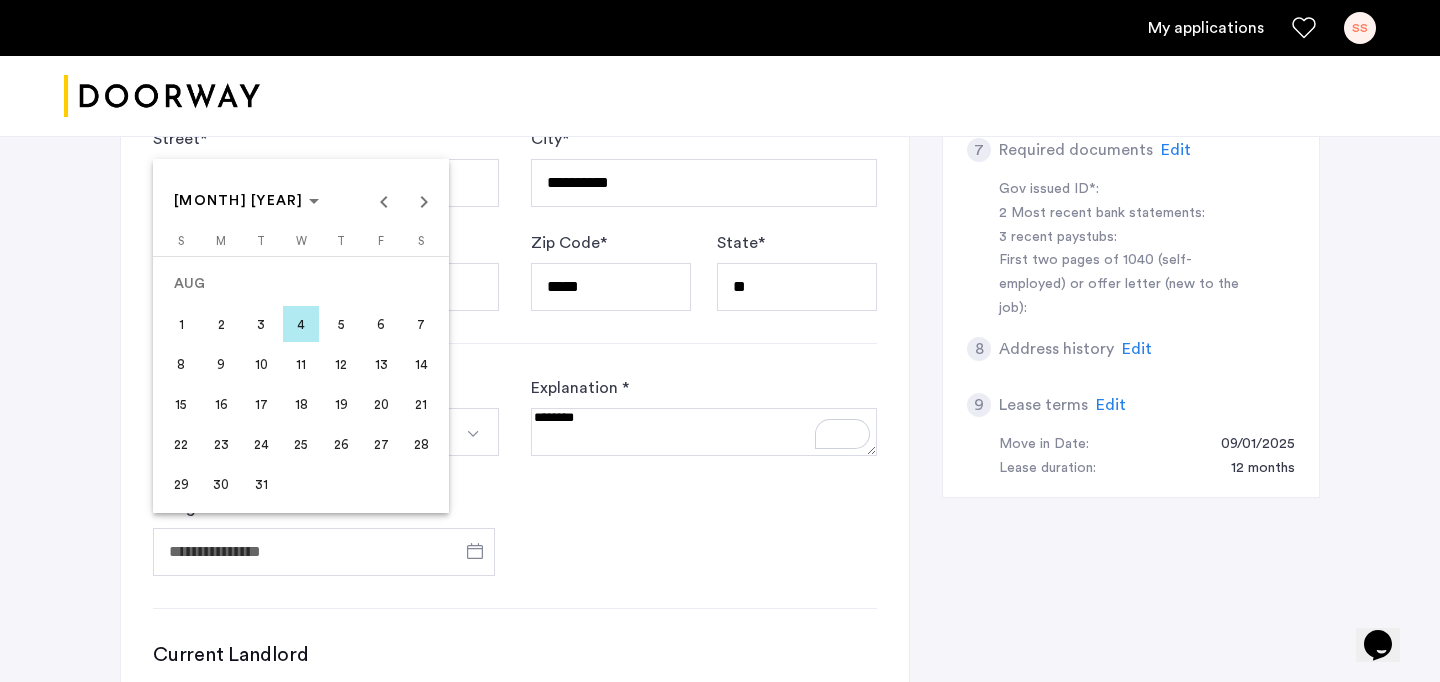 click on "2" at bounding box center (221, 324) 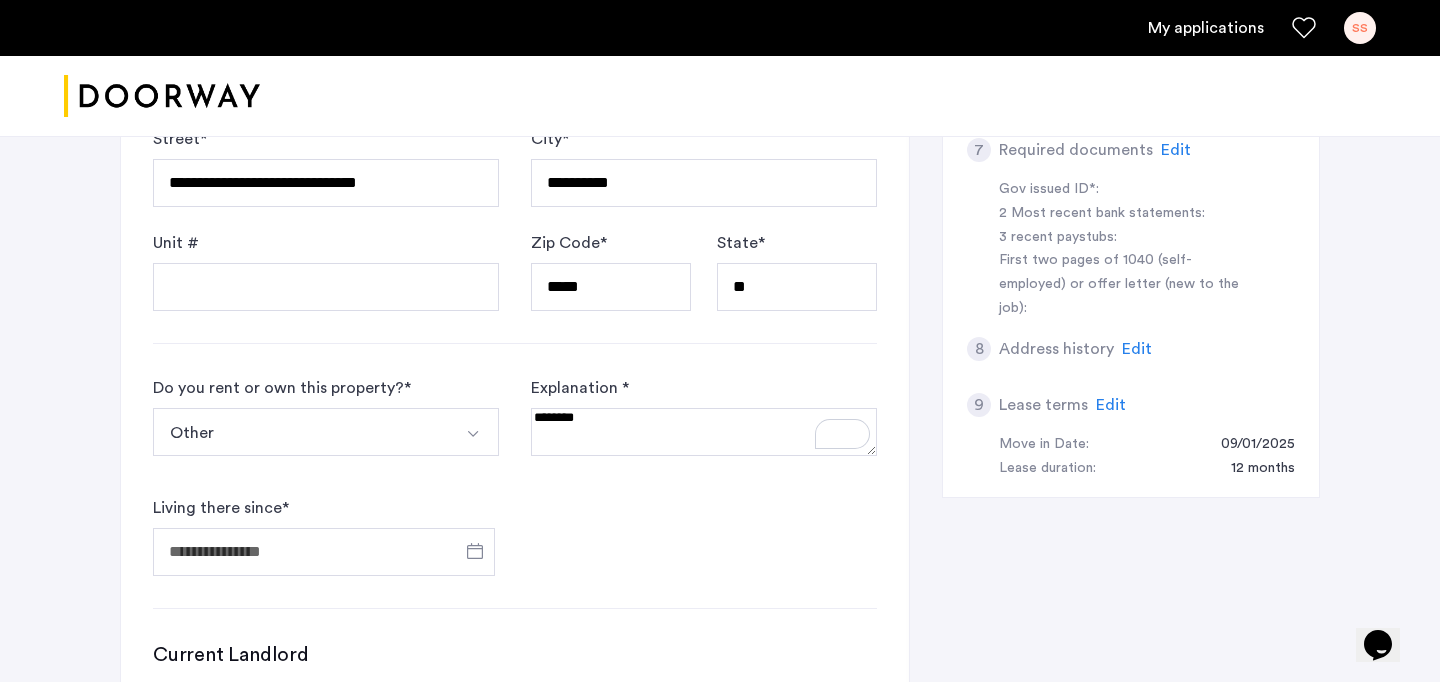 type on "**********" 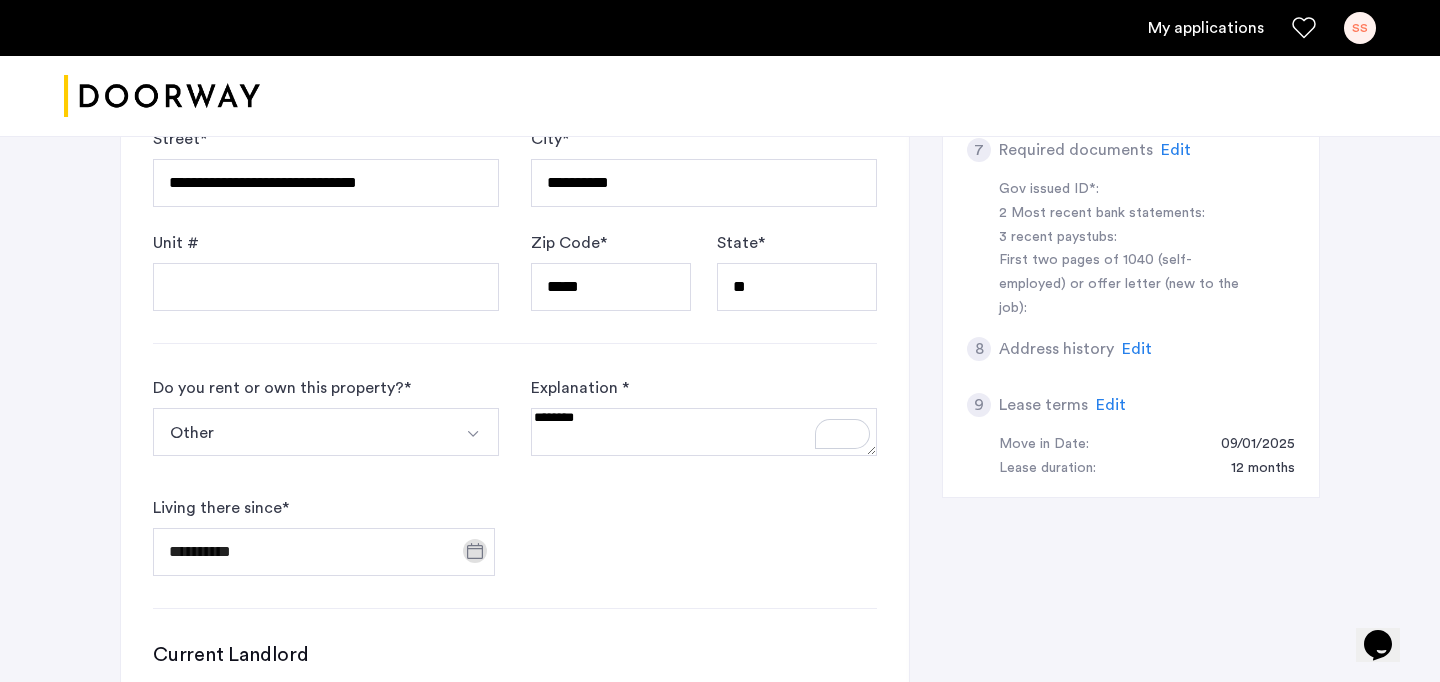 click at bounding box center [704, 432] 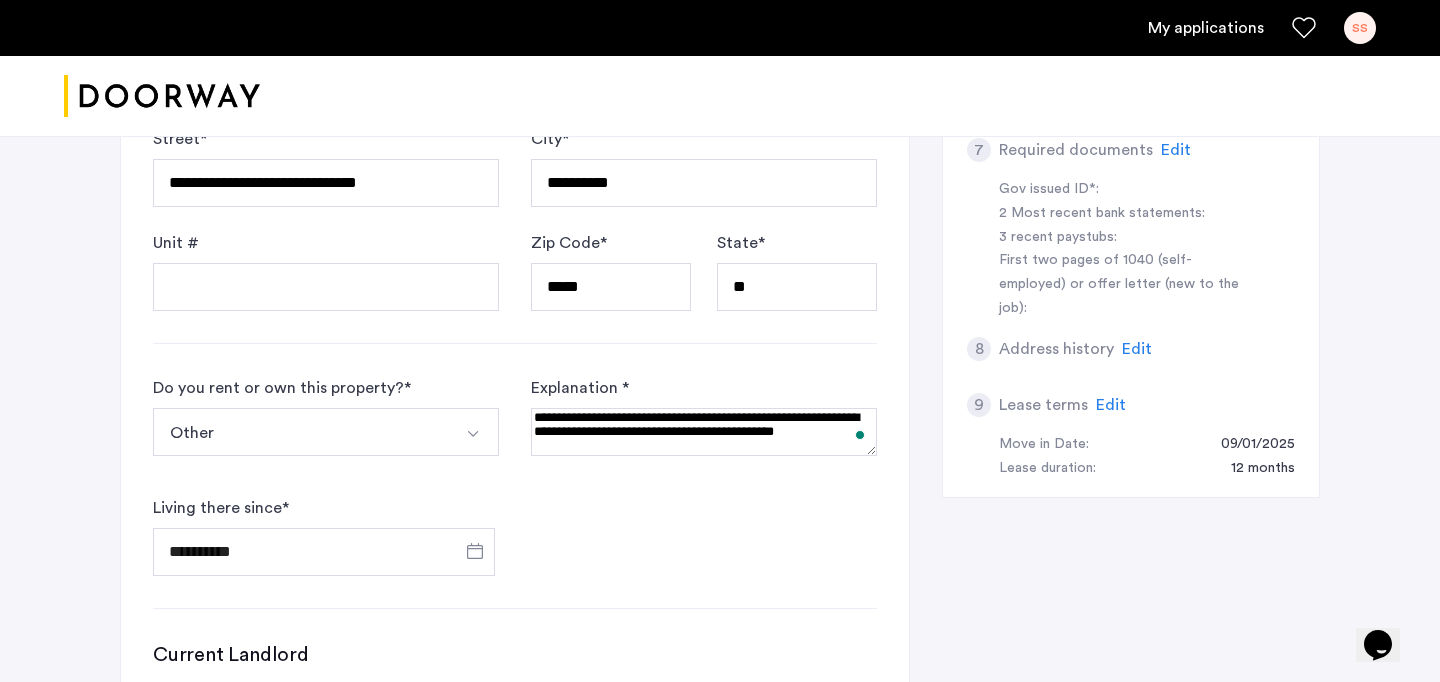scroll, scrollTop: 7, scrollLeft: 0, axis: vertical 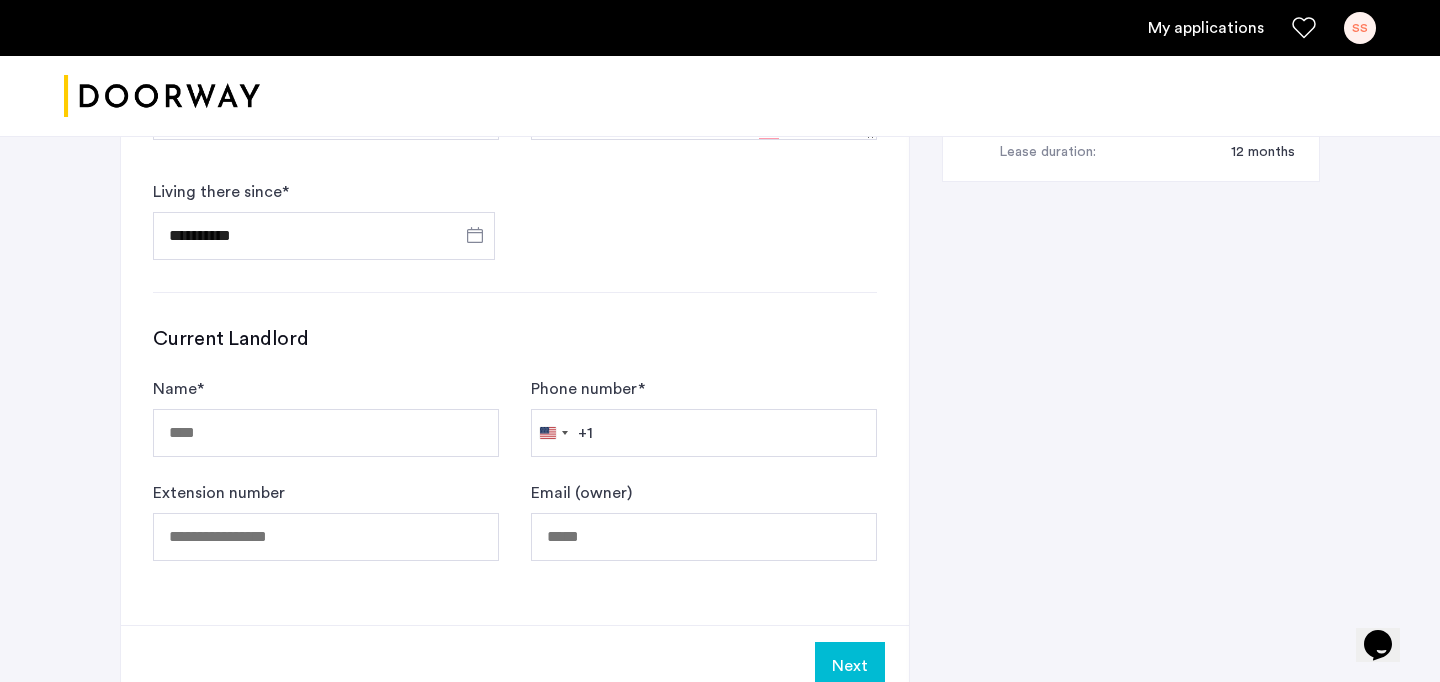 type on "**********" 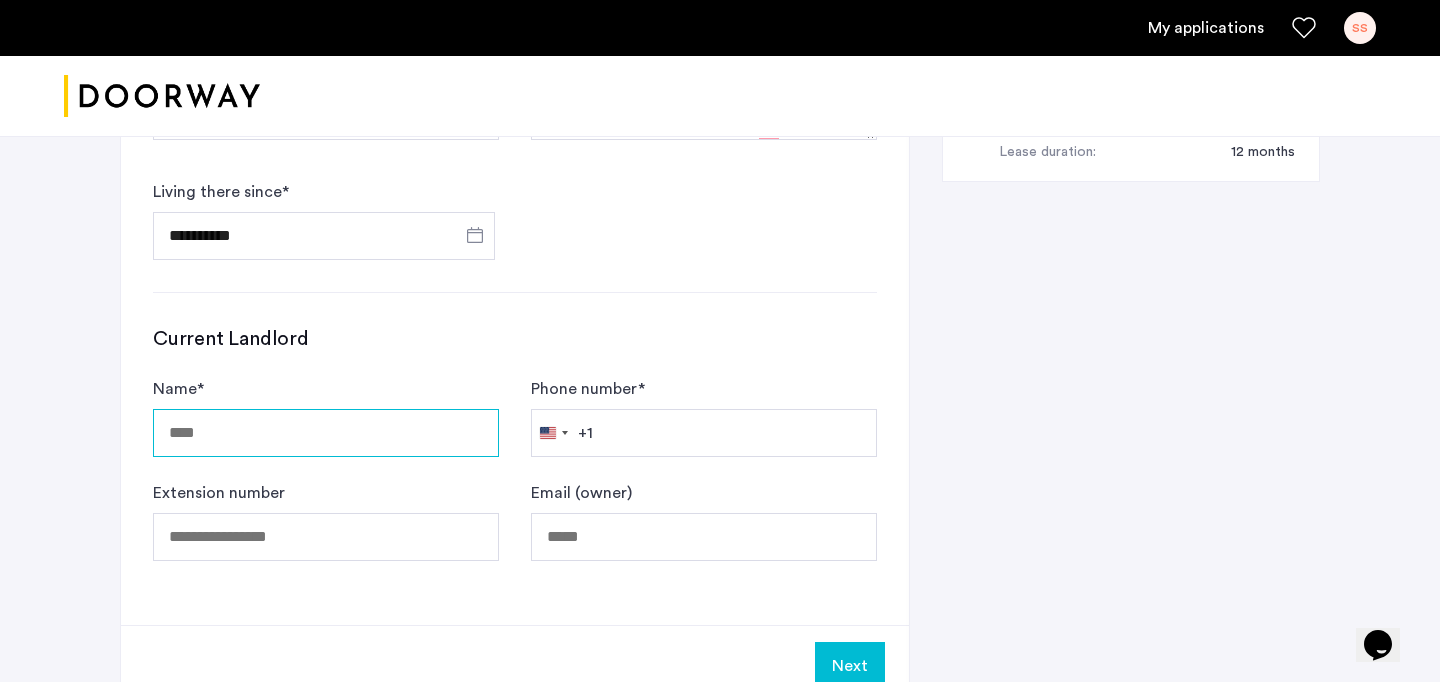 click on "Name  *" at bounding box center (326, 433) 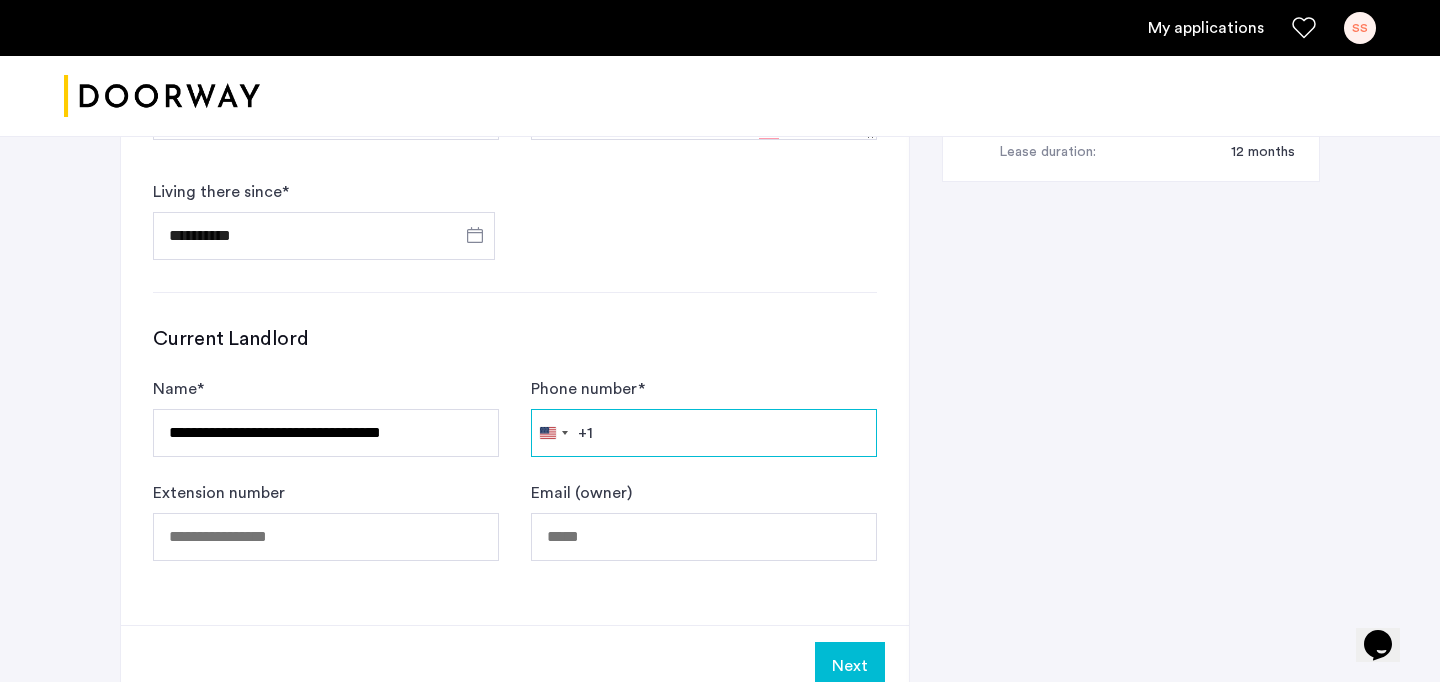 click on "Phone number  *" at bounding box center (704, 433) 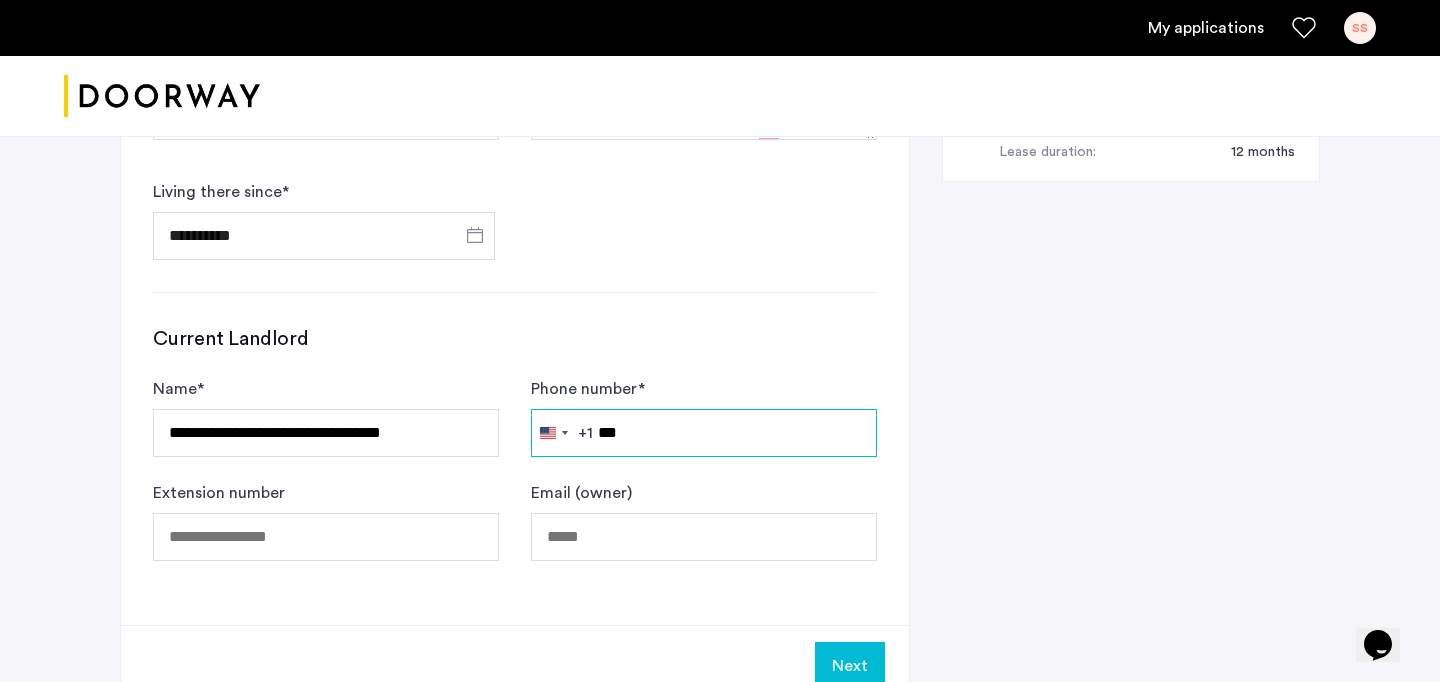 drag, startPoint x: 639, startPoint y: 423, endPoint x: 579, endPoint y: 423, distance: 60 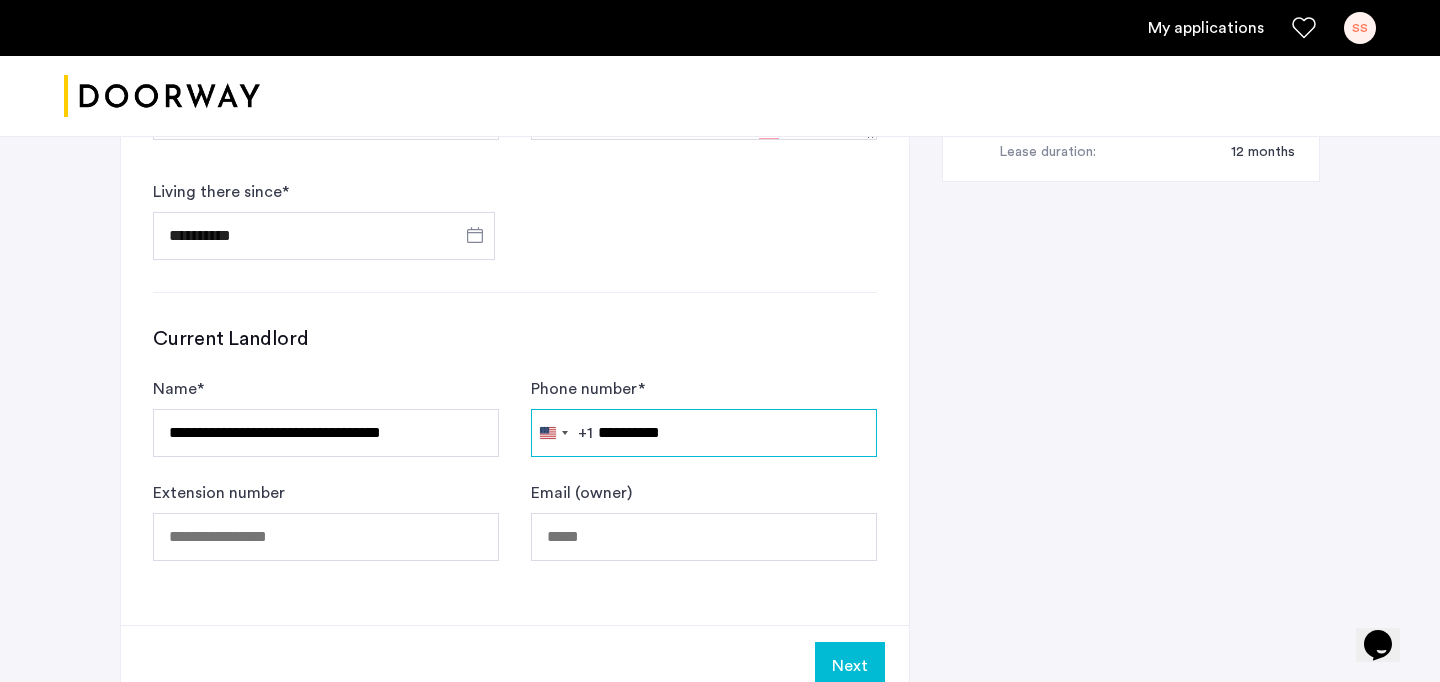 type on "**********" 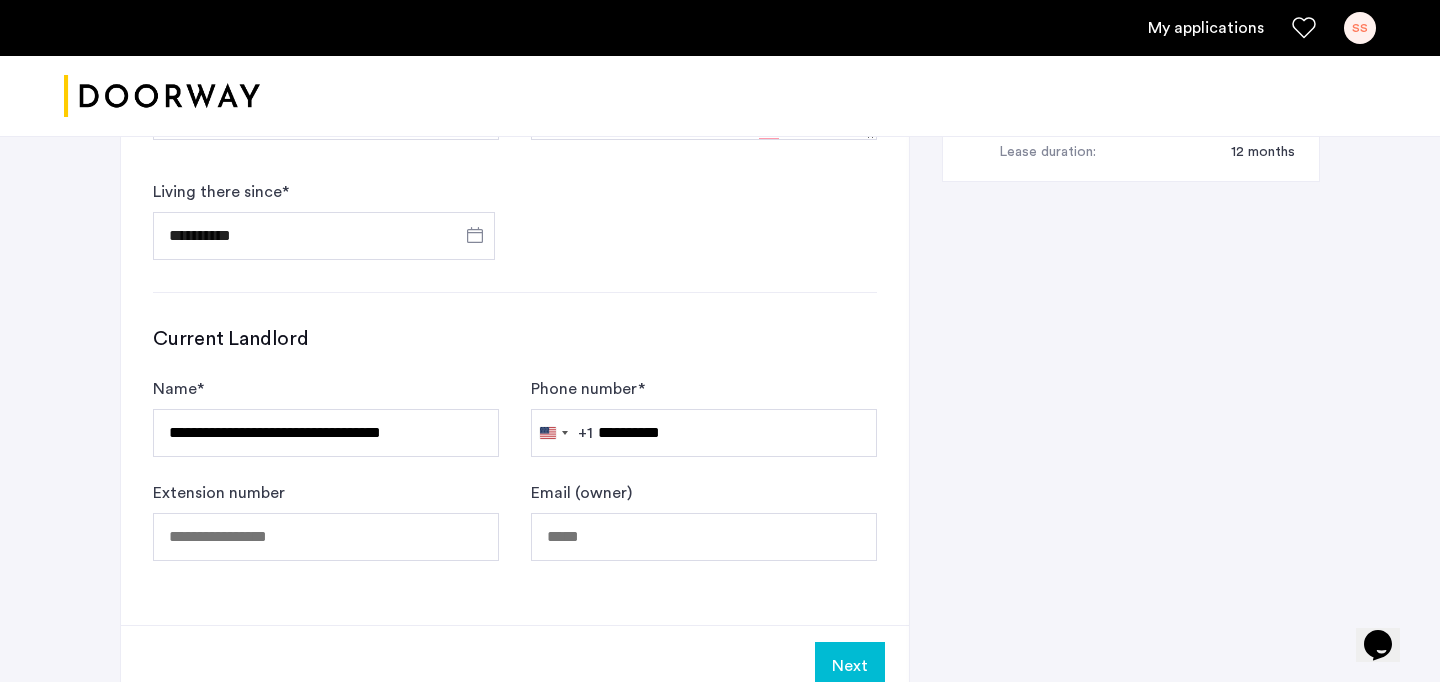 click on "Next" 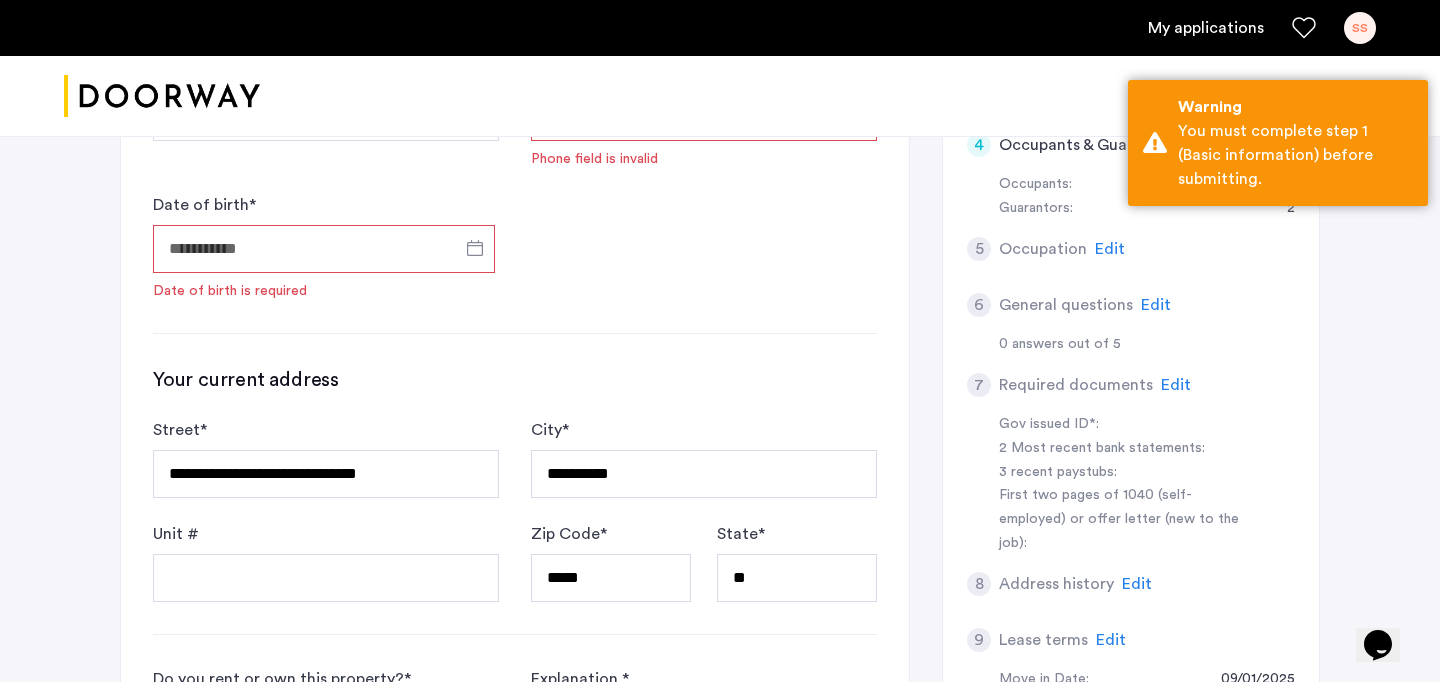 scroll, scrollTop: 457, scrollLeft: 0, axis: vertical 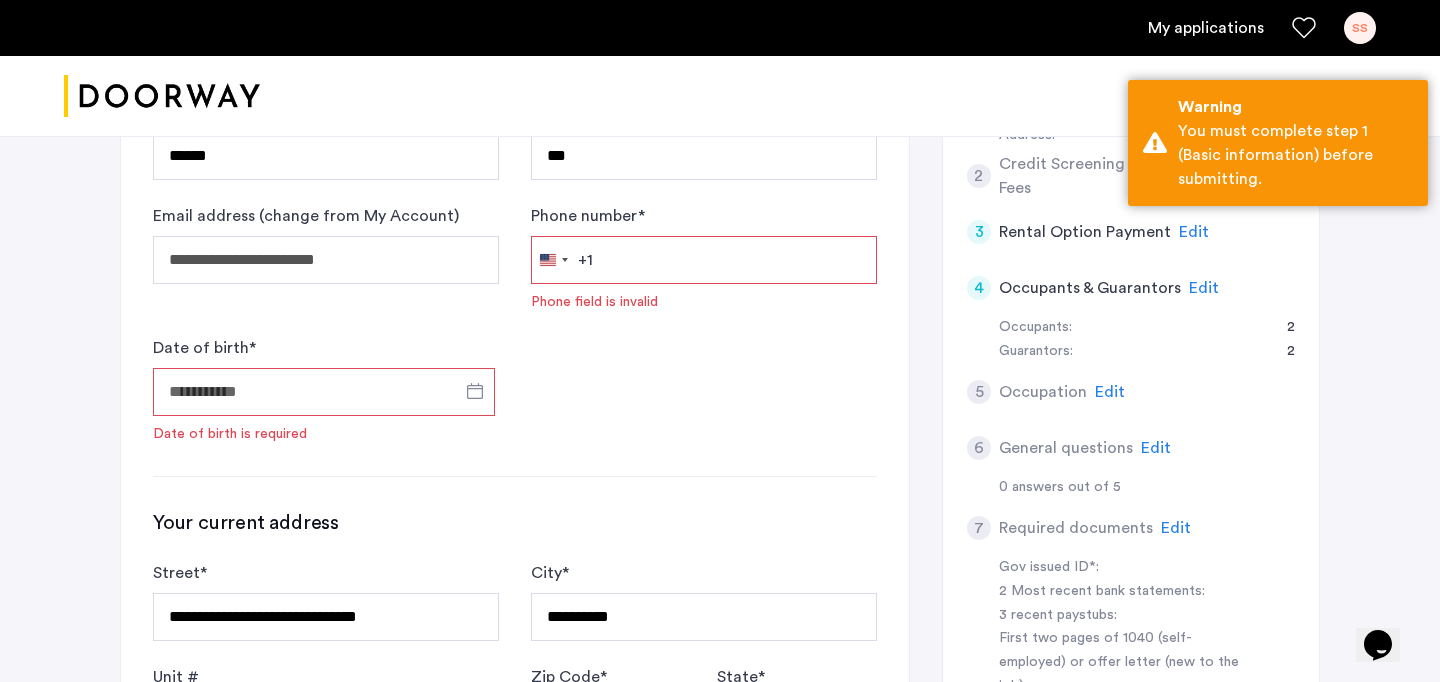 click on "Phone number  *" at bounding box center [704, 260] 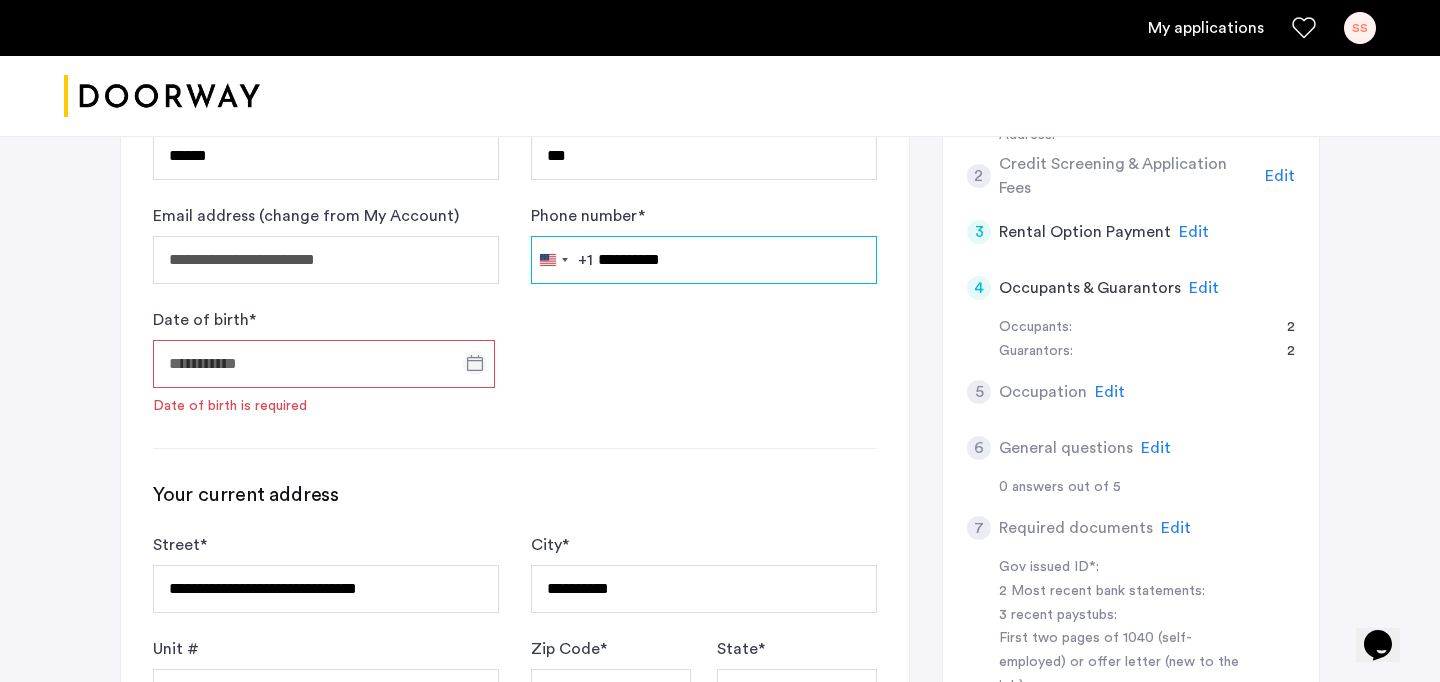 type on "**********" 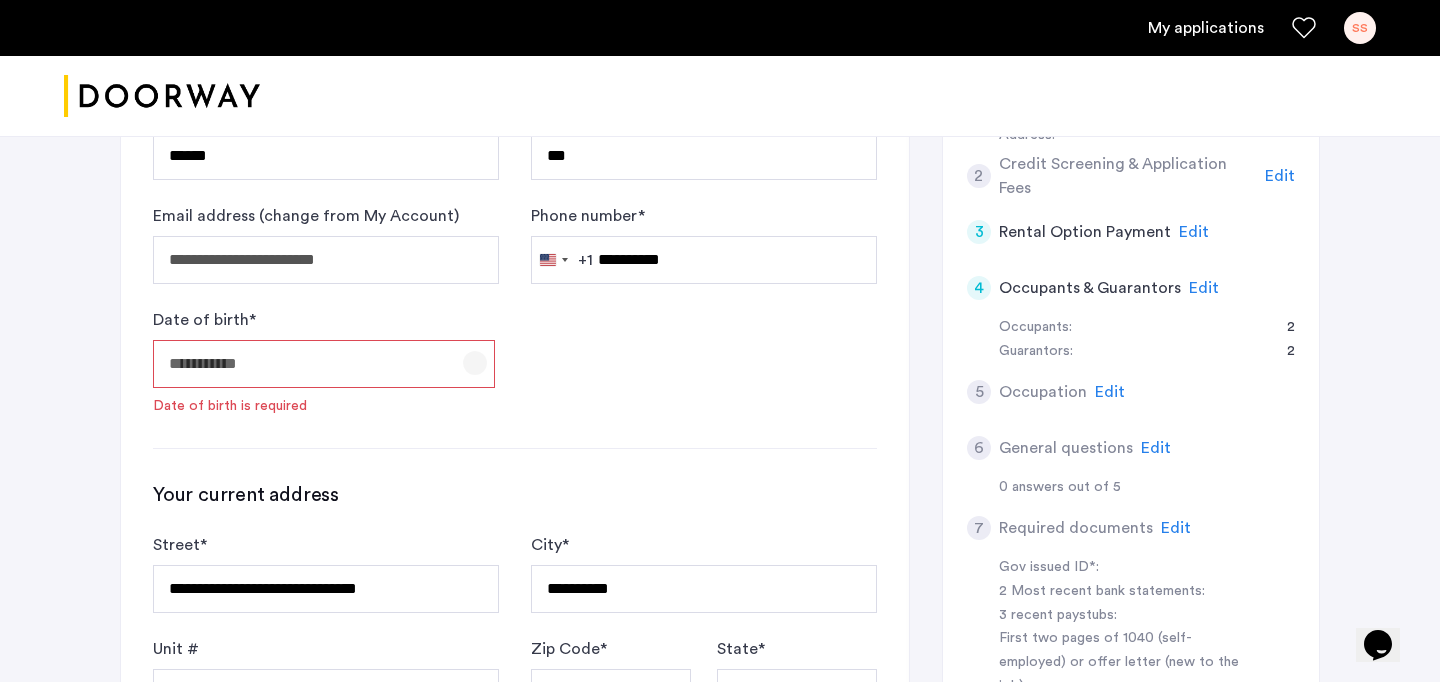 click 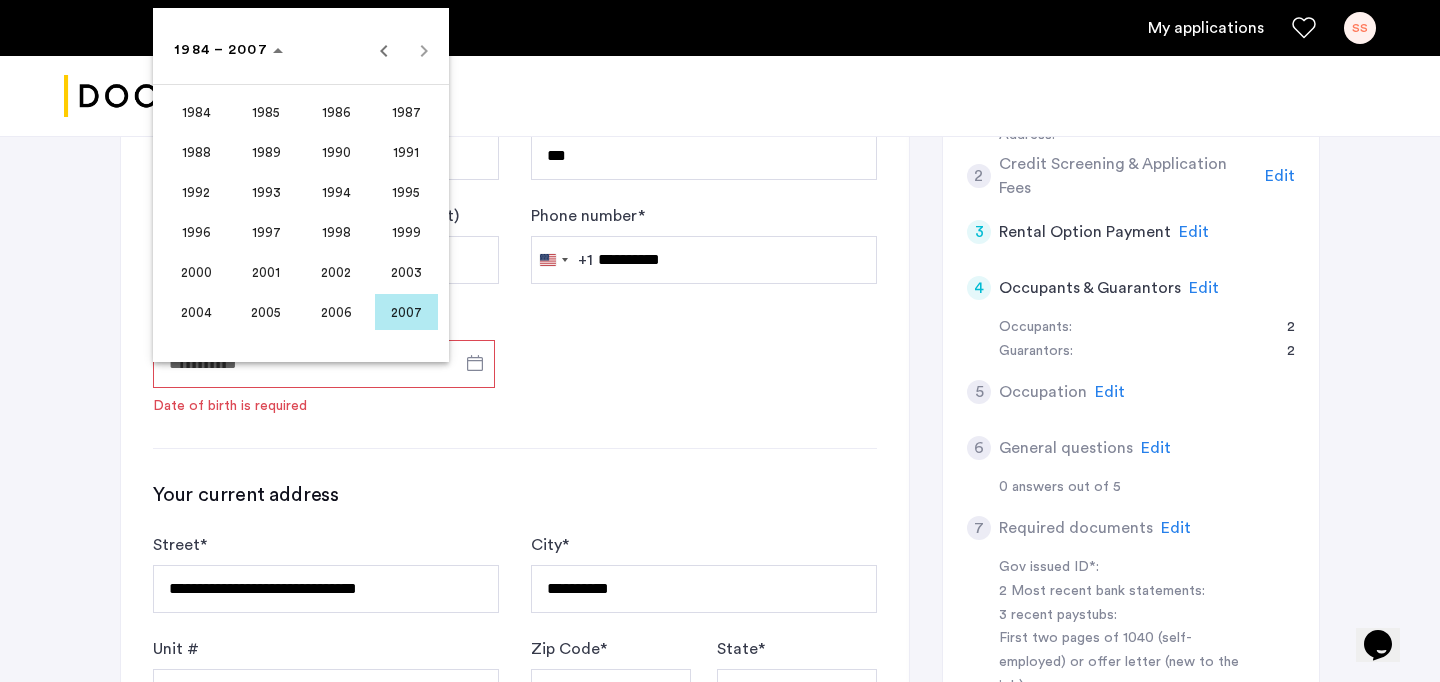click on "2003" at bounding box center [406, 272] 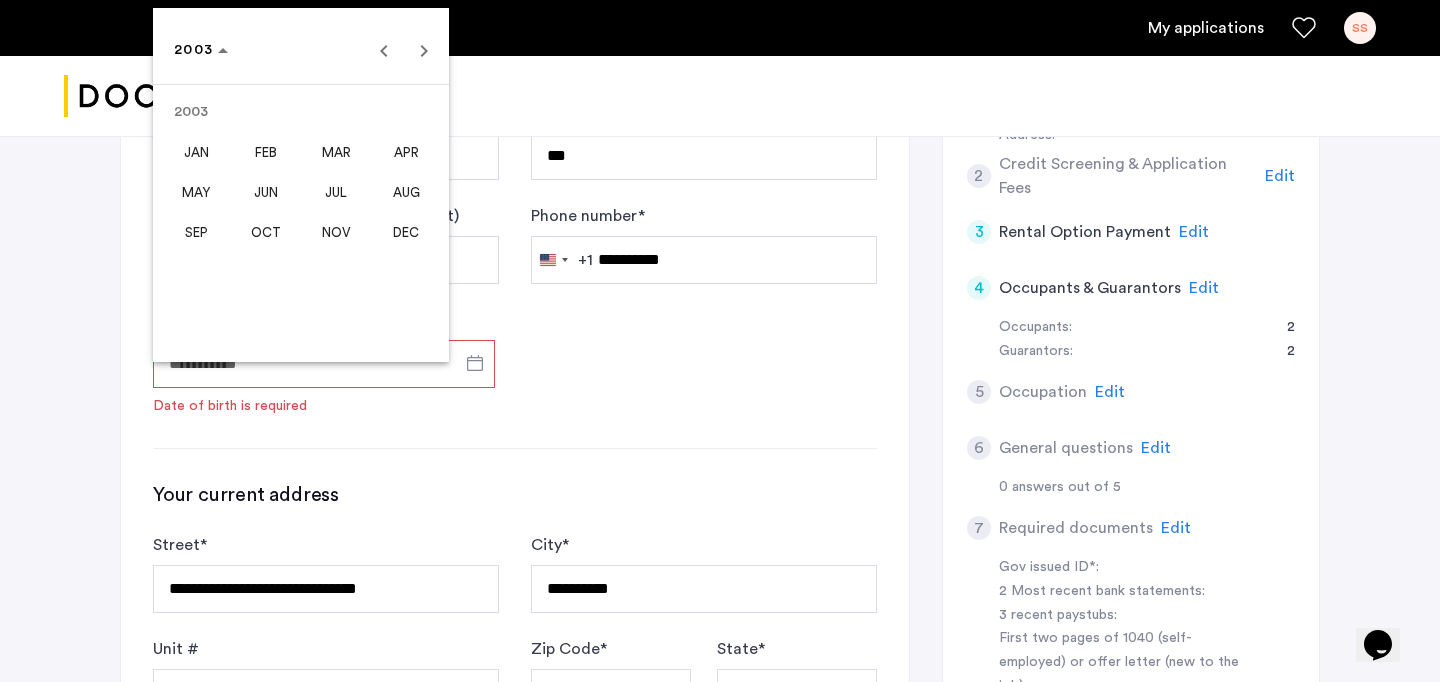 click on "SEP" at bounding box center [196, 232] 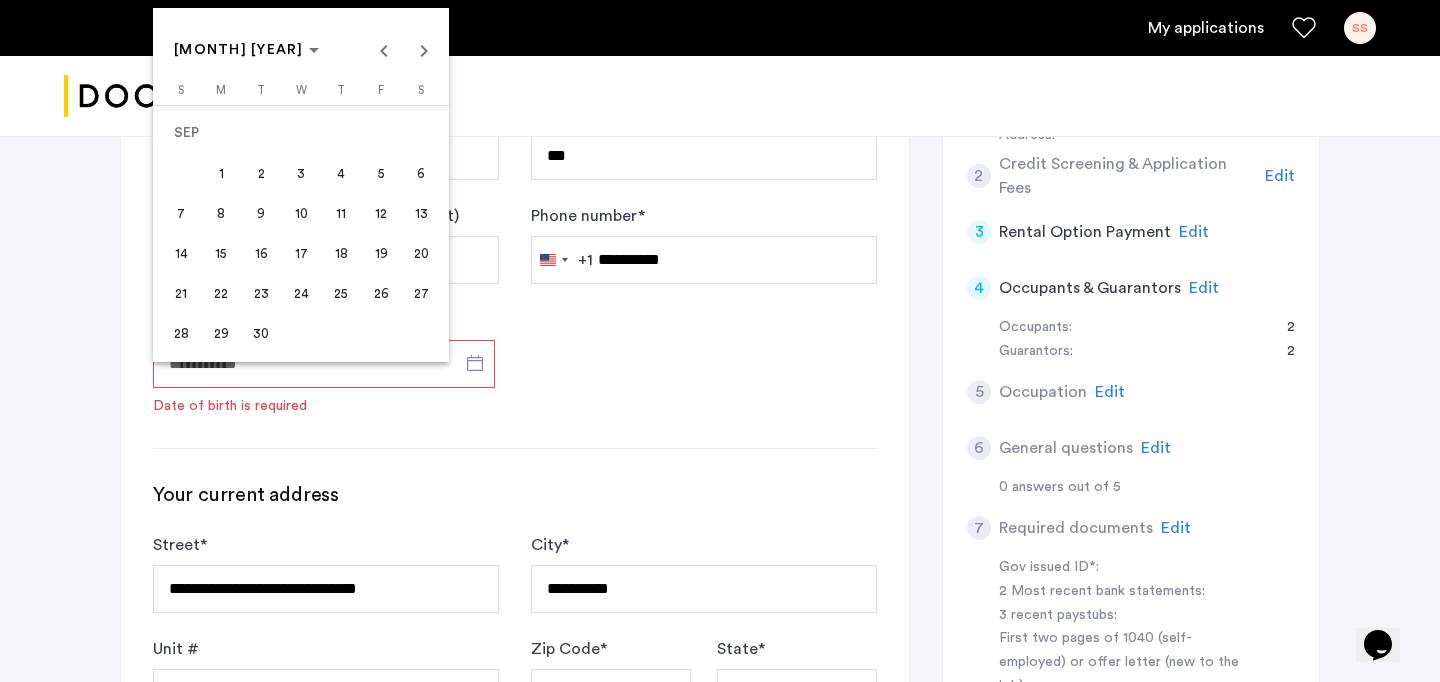 click on "11" at bounding box center [341, 213] 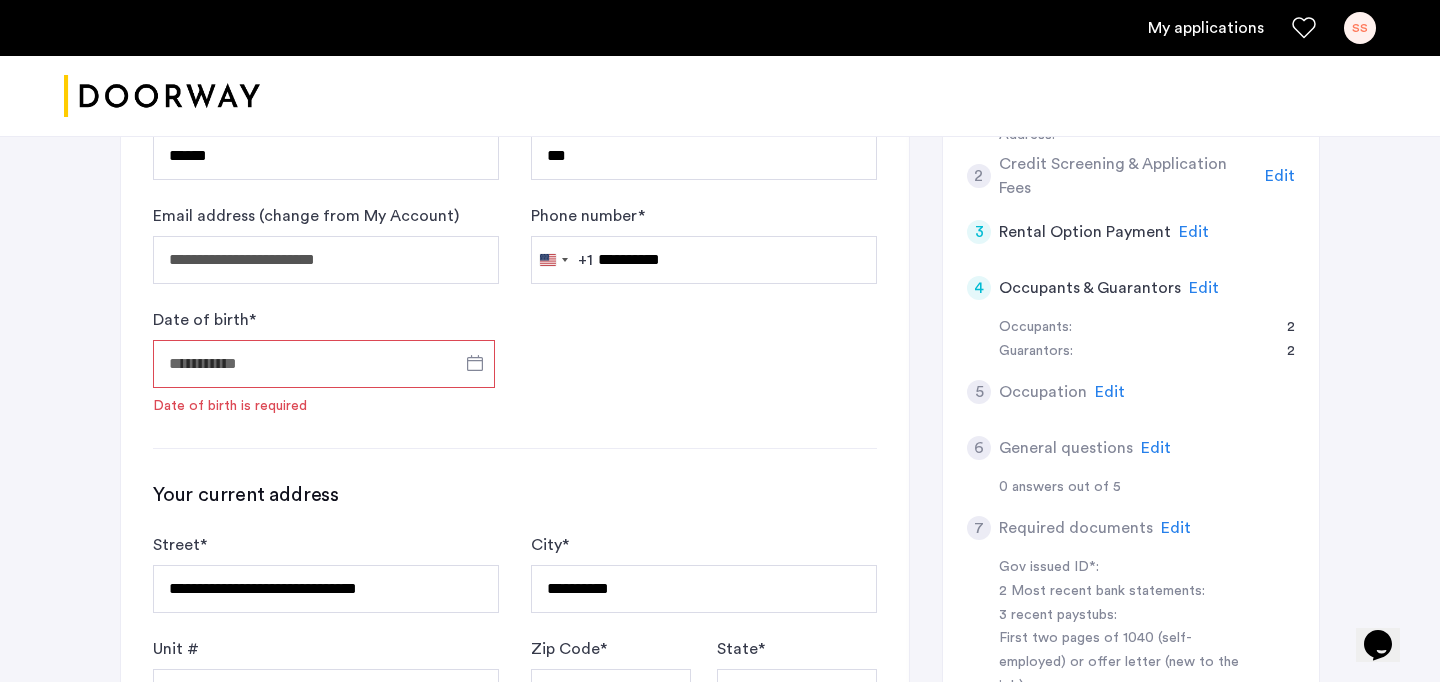type on "**********" 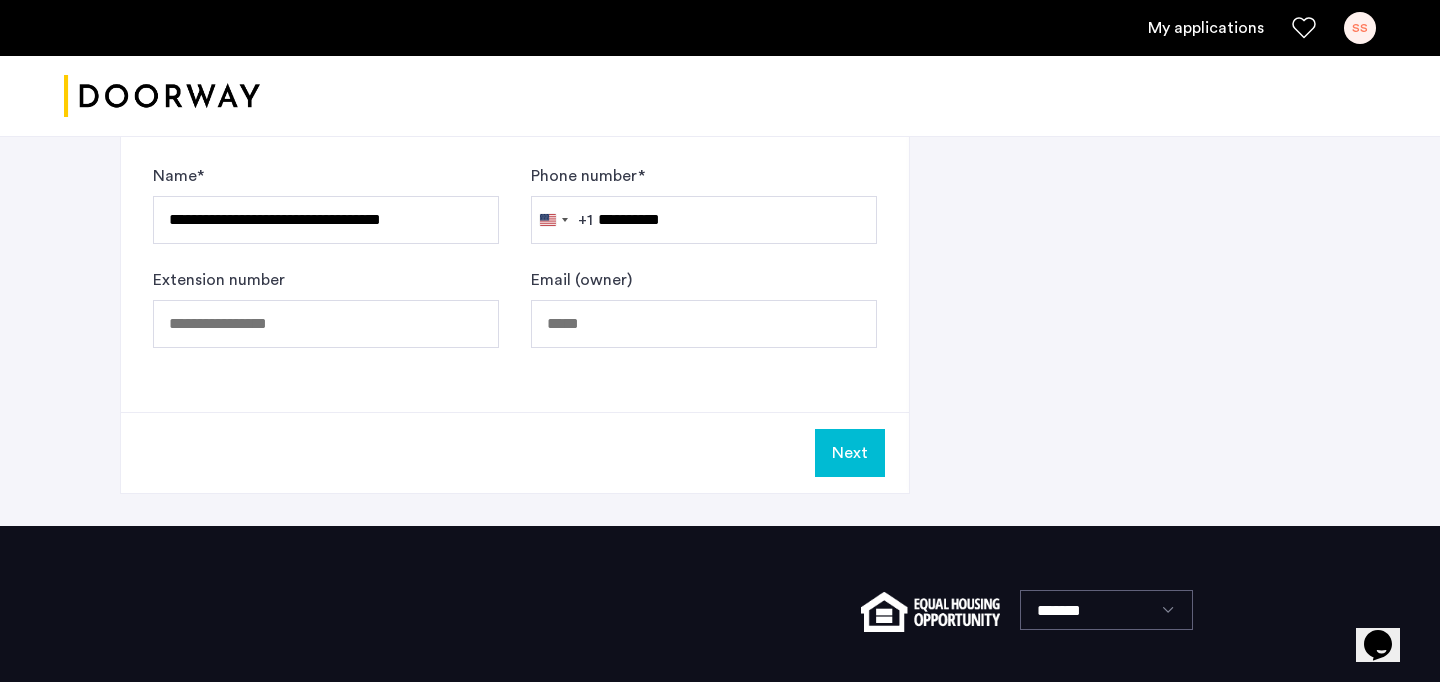 scroll, scrollTop: 1491, scrollLeft: 0, axis: vertical 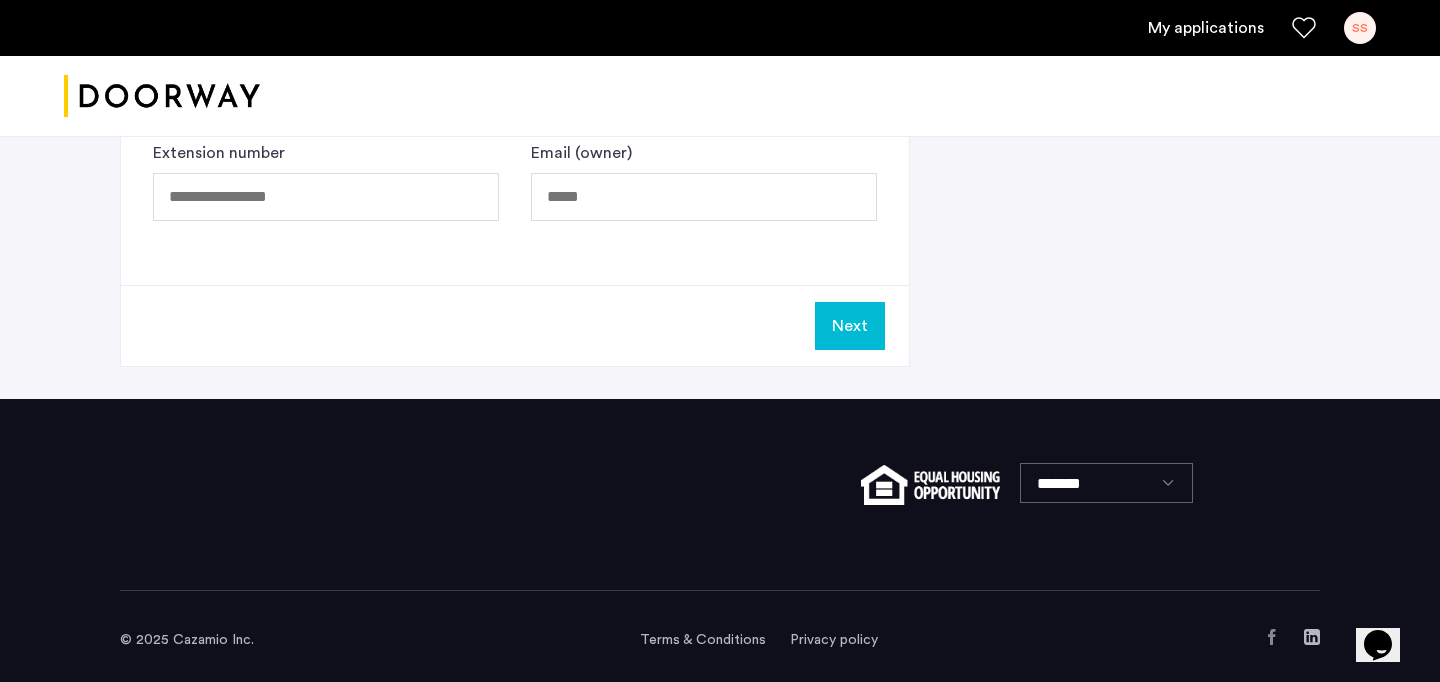 click on "Next" 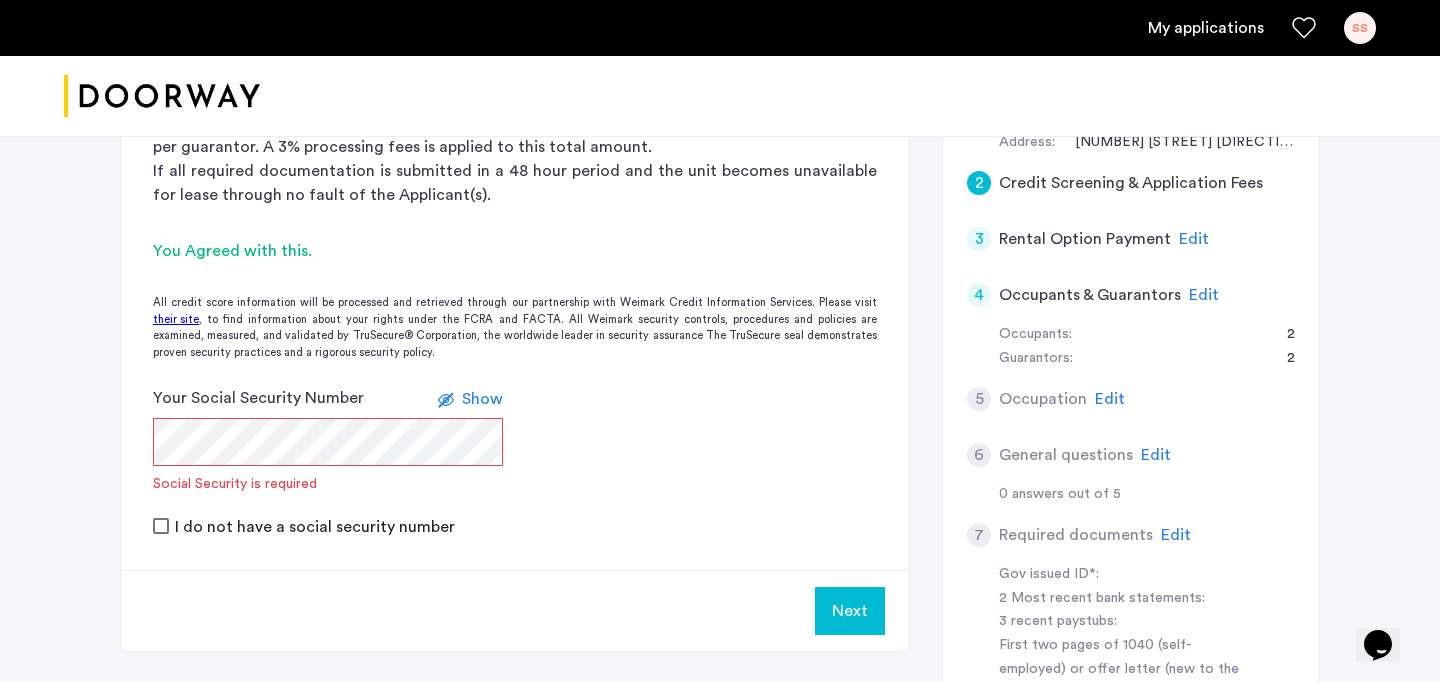 scroll, scrollTop: 481, scrollLeft: 0, axis: vertical 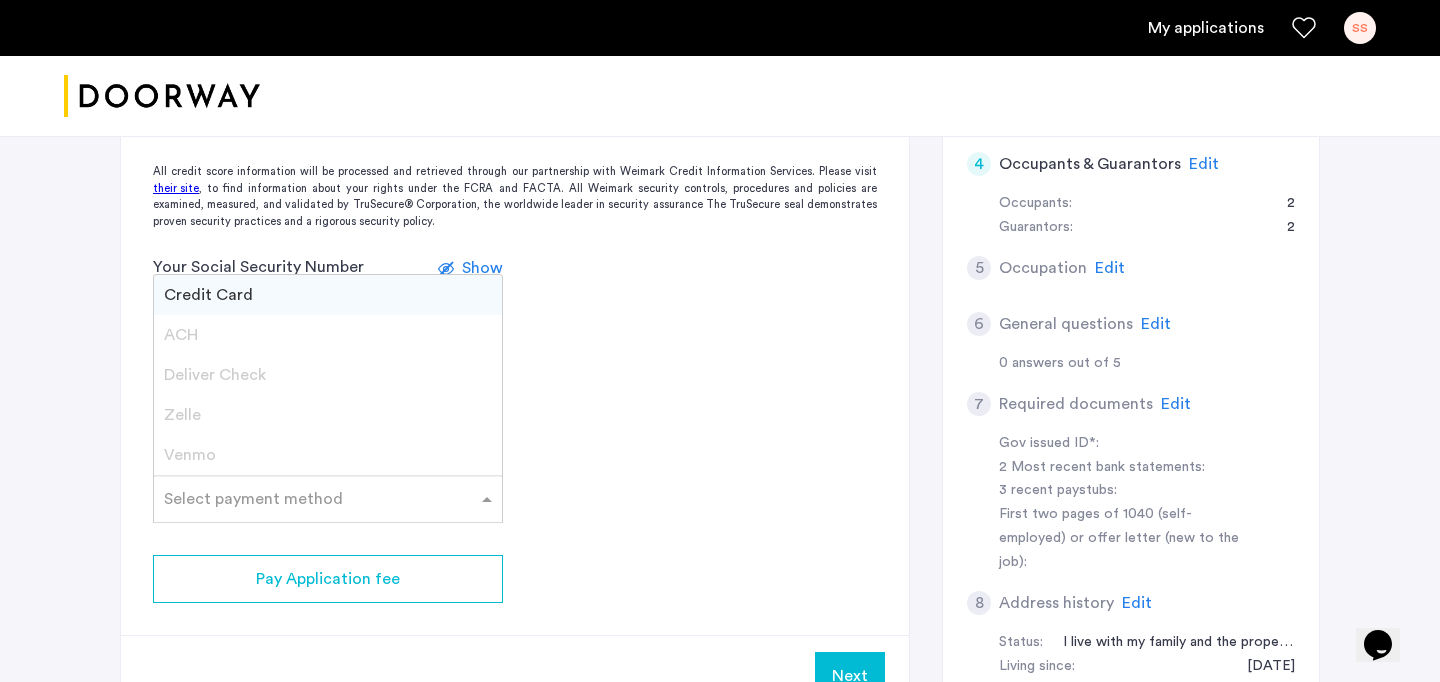 click 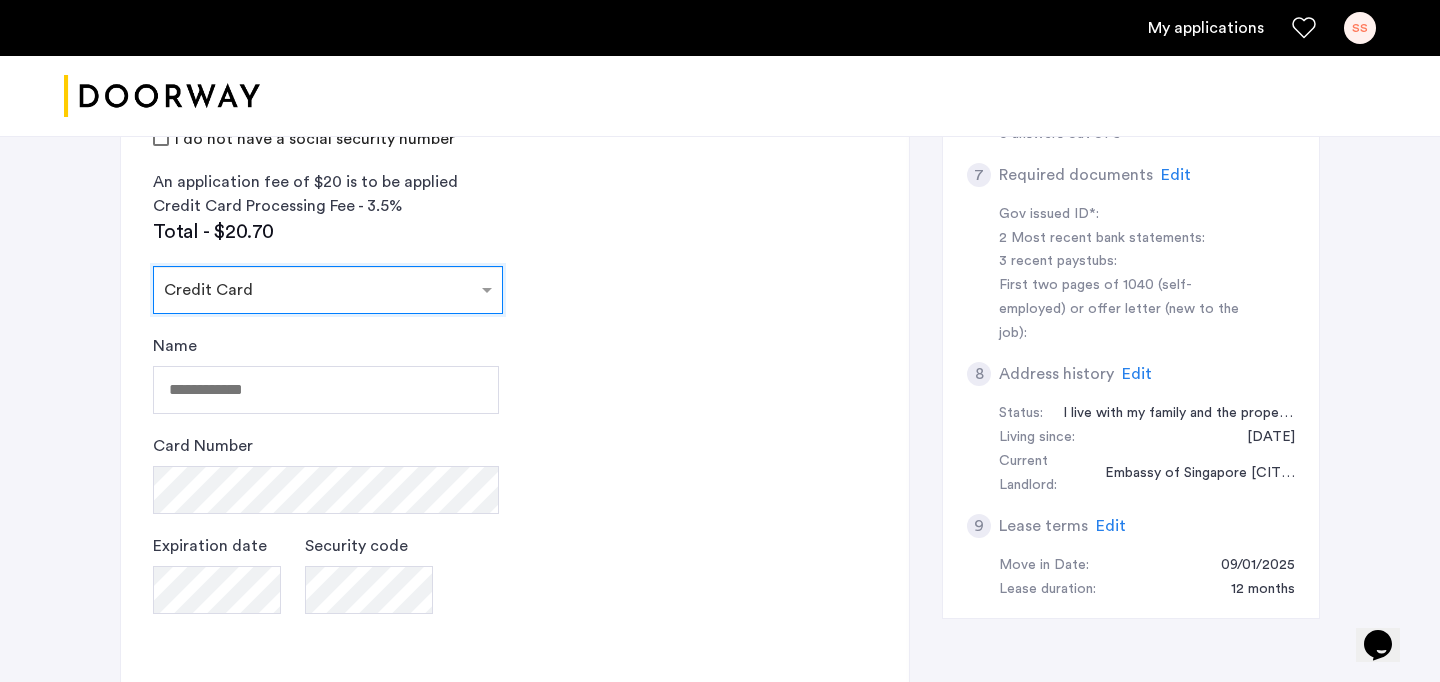 scroll, scrollTop: 841, scrollLeft: 0, axis: vertical 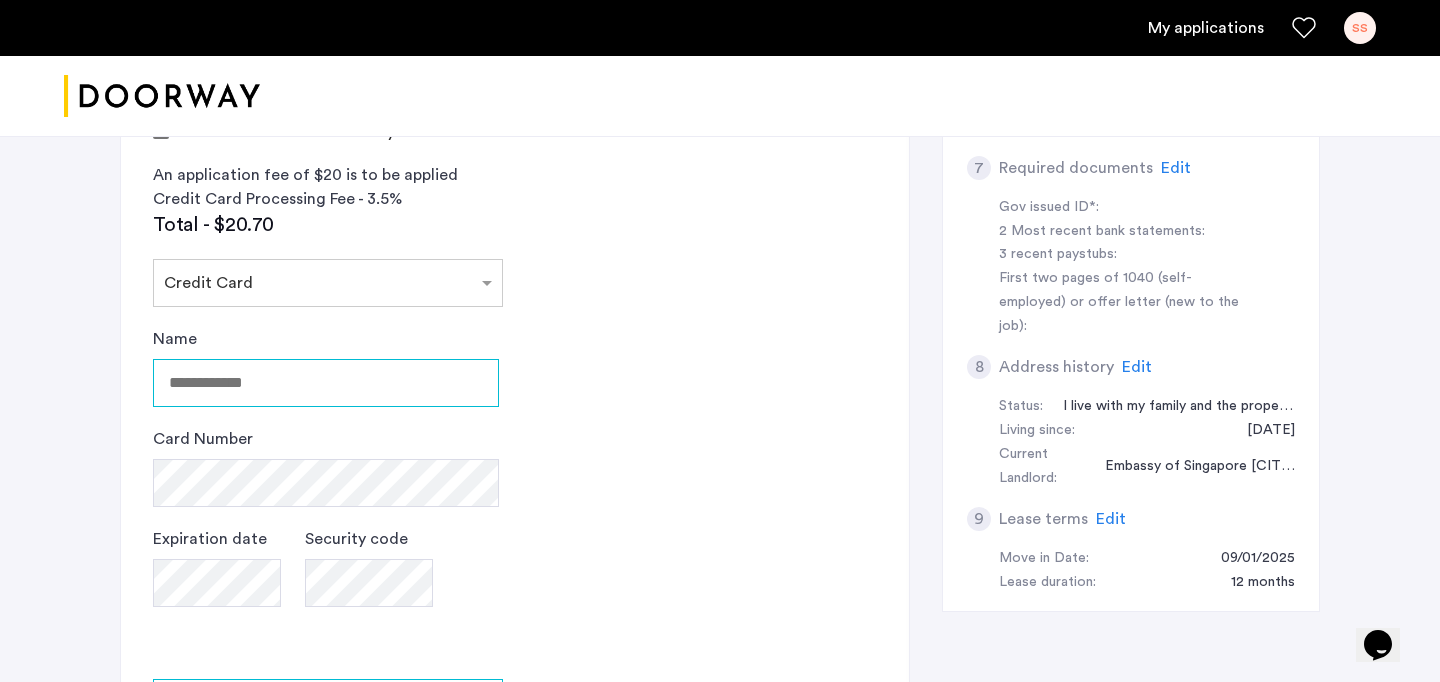 click on "Name" at bounding box center (326, 383) 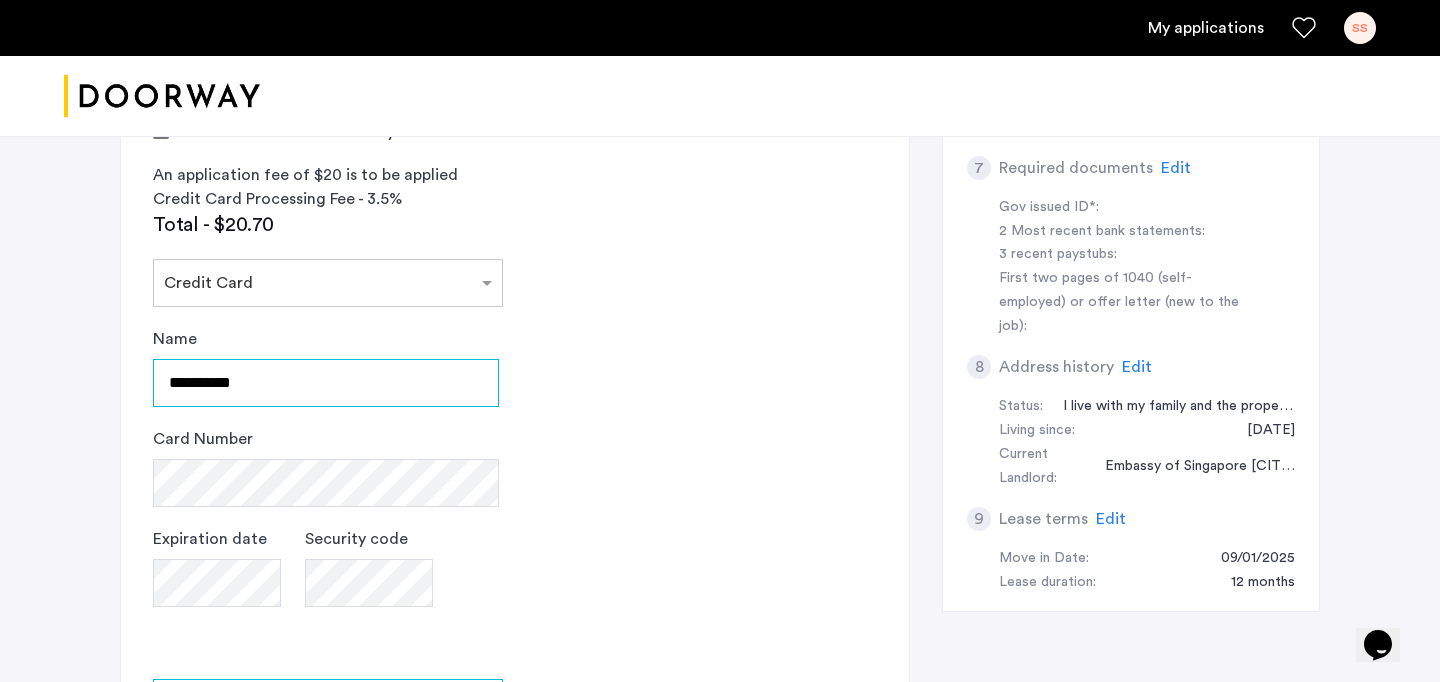 type on "**********" 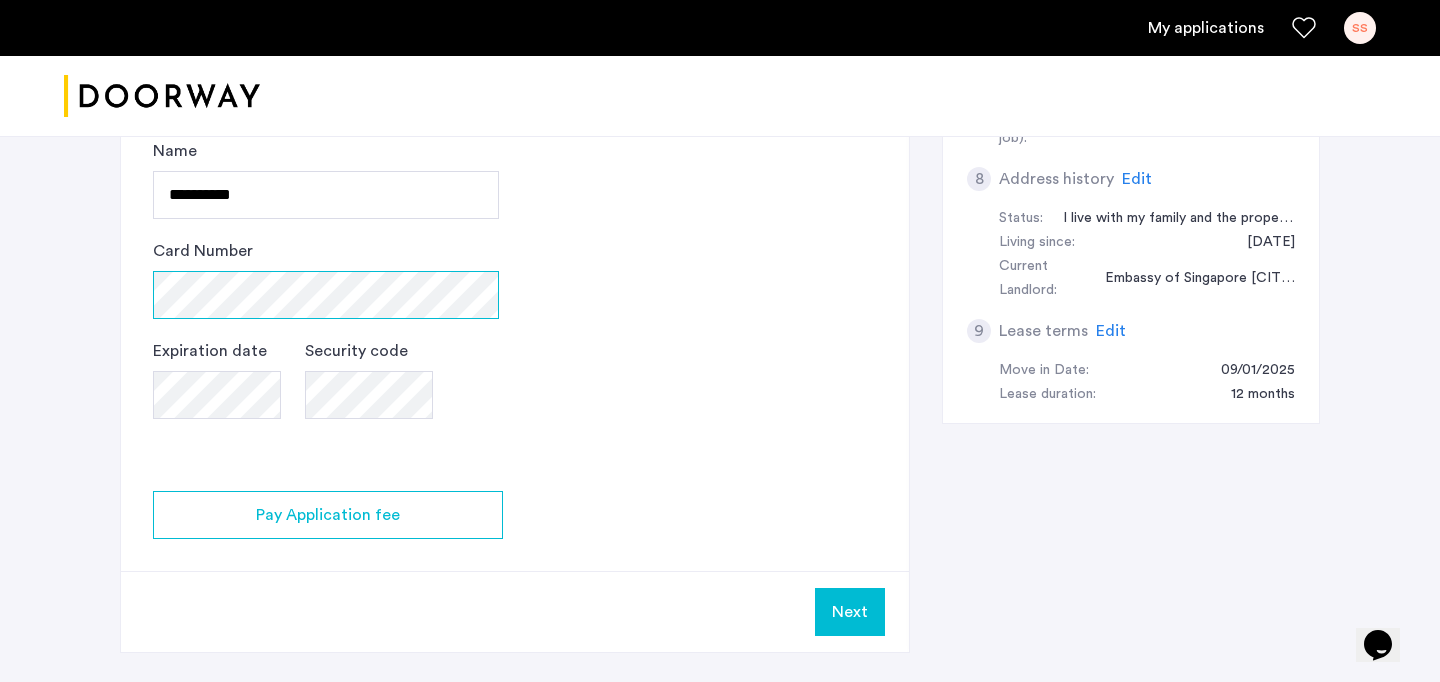 scroll, scrollTop: 1033, scrollLeft: 0, axis: vertical 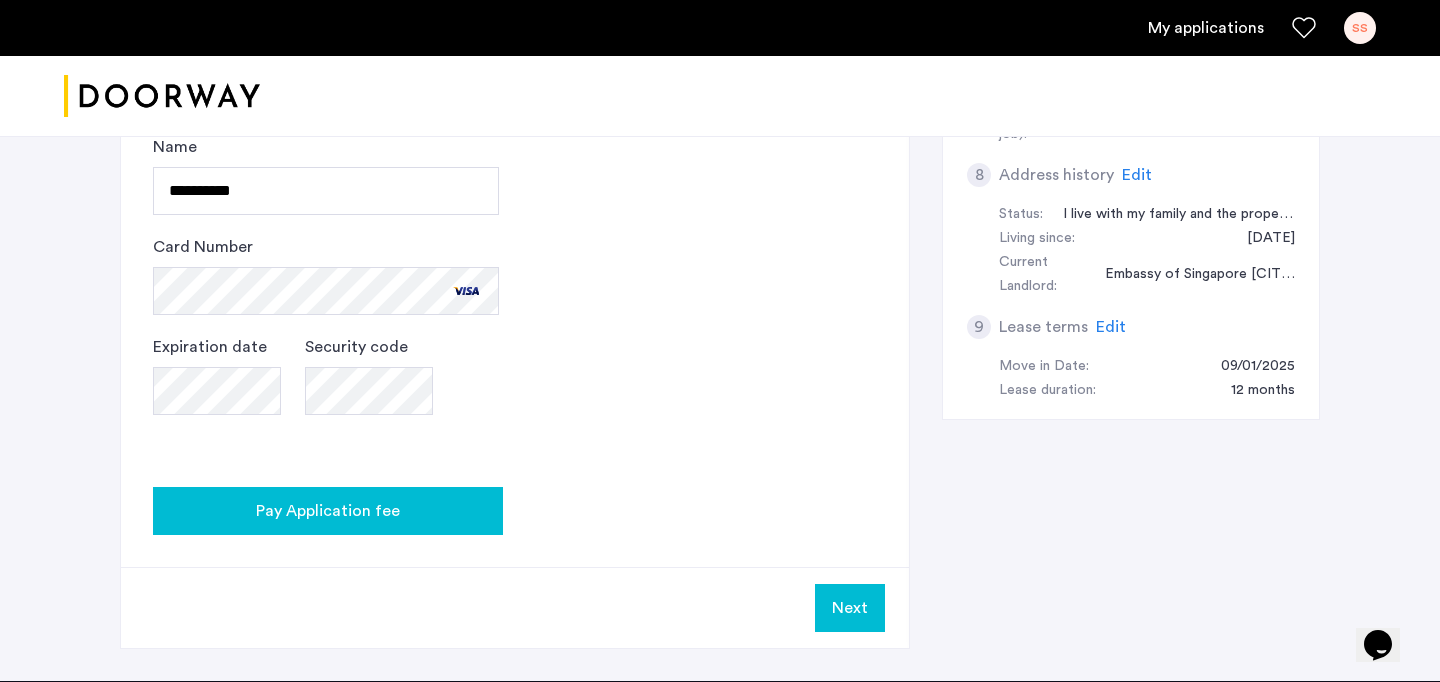 click on "Pay Application fee" 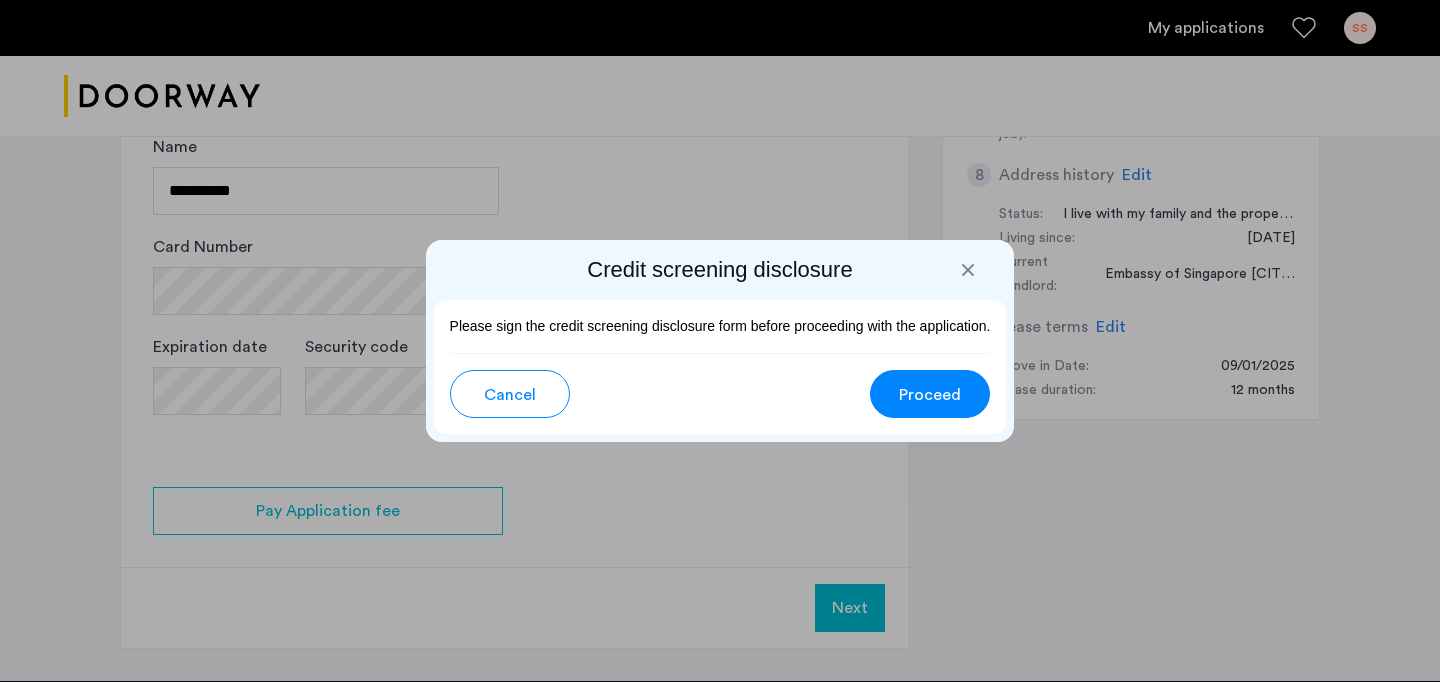 click on "Proceed" at bounding box center [930, 395] 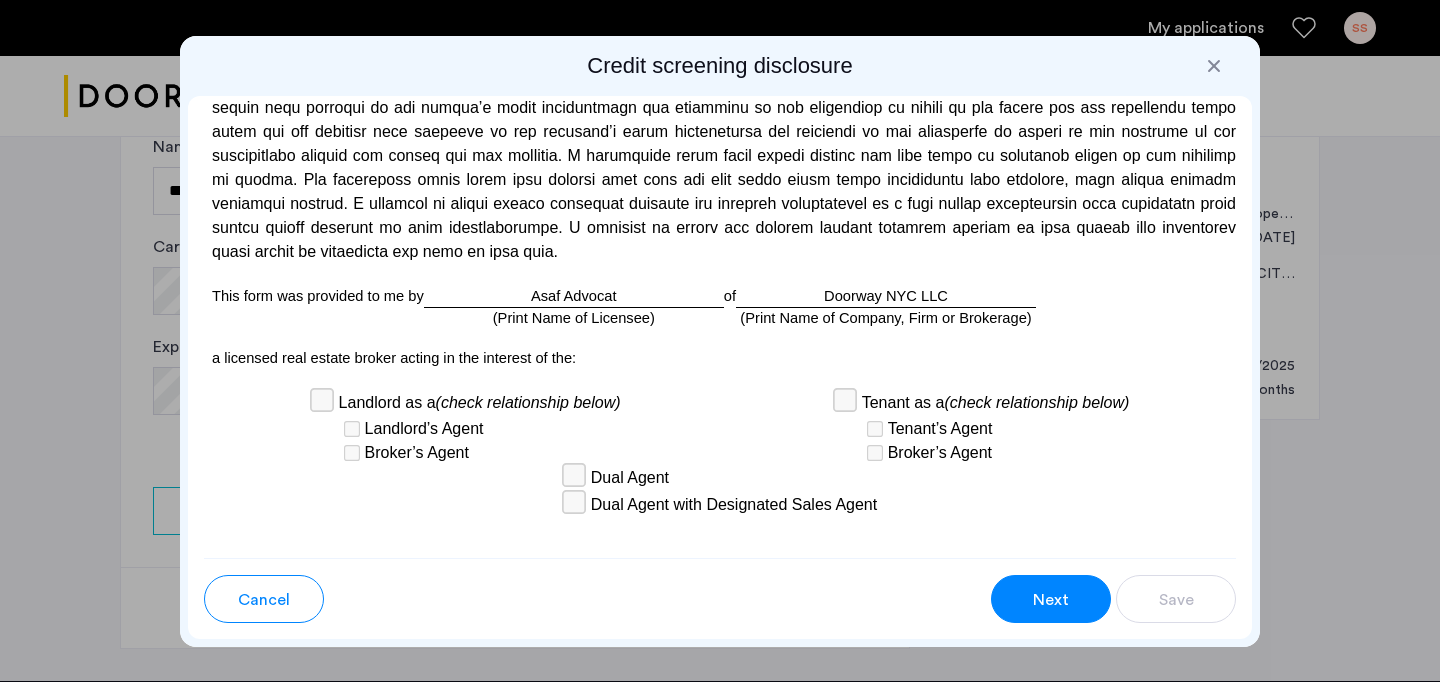 scroll, scrollTop: 5949, scrollLeft: 0, axis: vertical 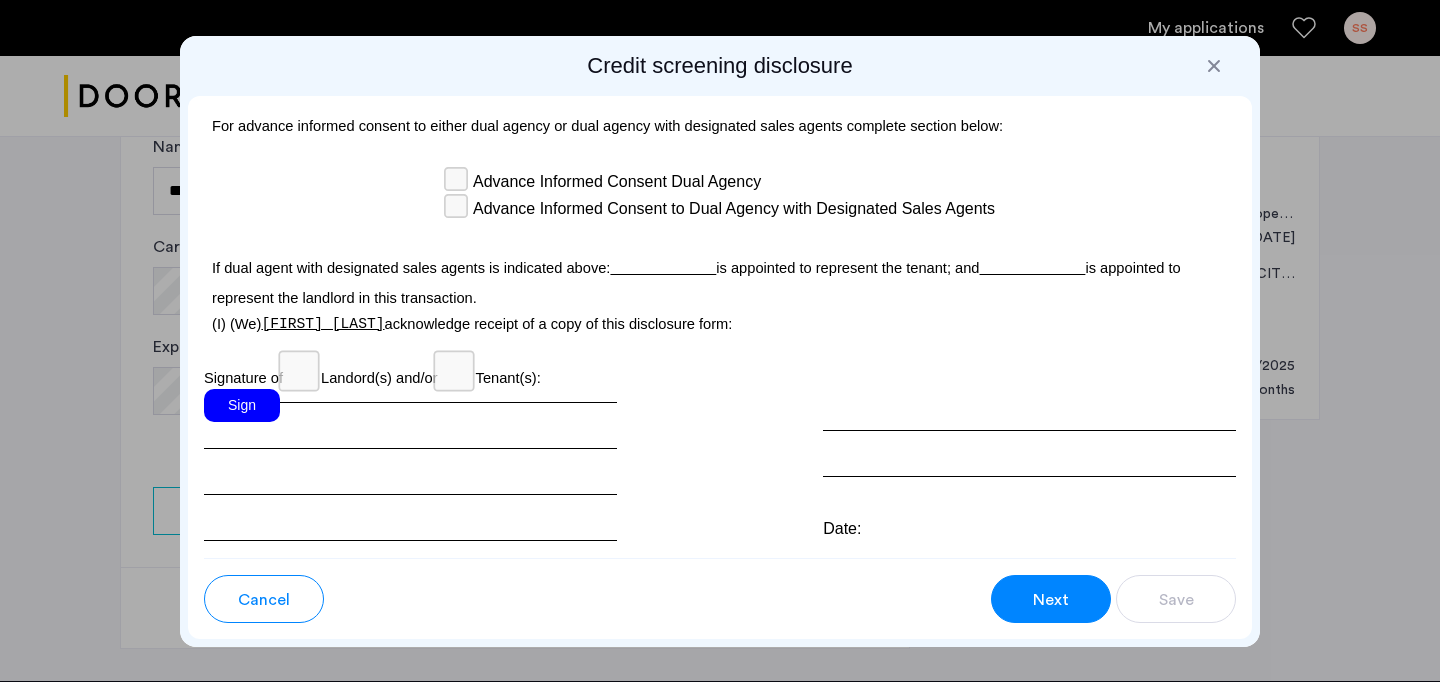 click on "Sign" at bounding box center (242, 405) 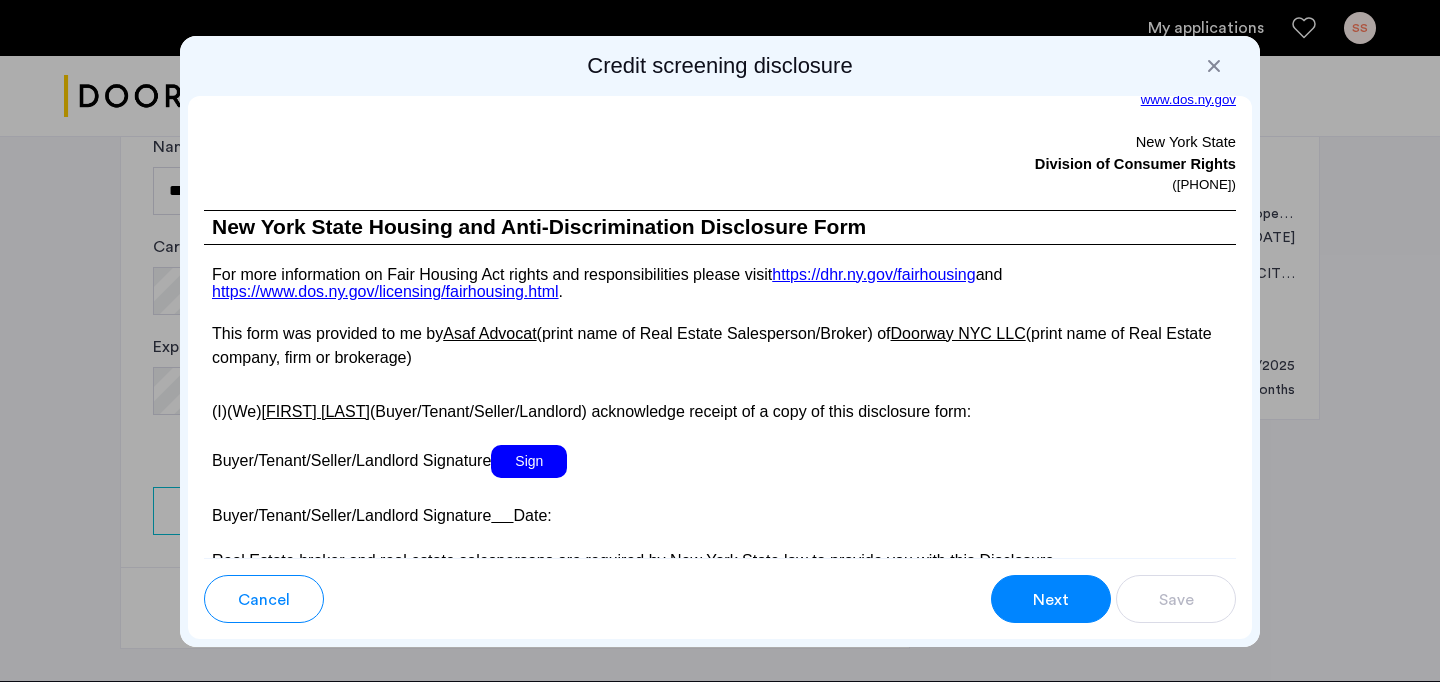 scroll, scrollTop: 3639, scrollLeft: 0, axis: vertical 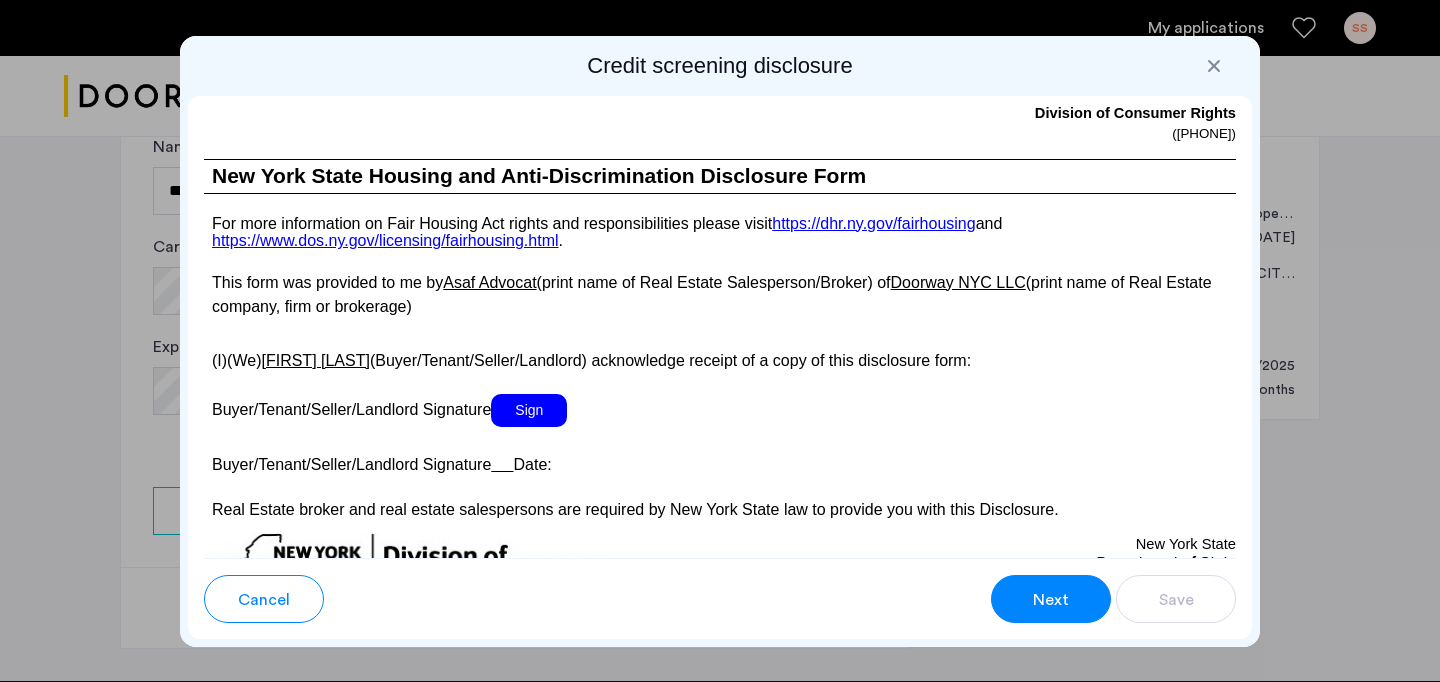click on "Sign" at bounding box center (529, 410) 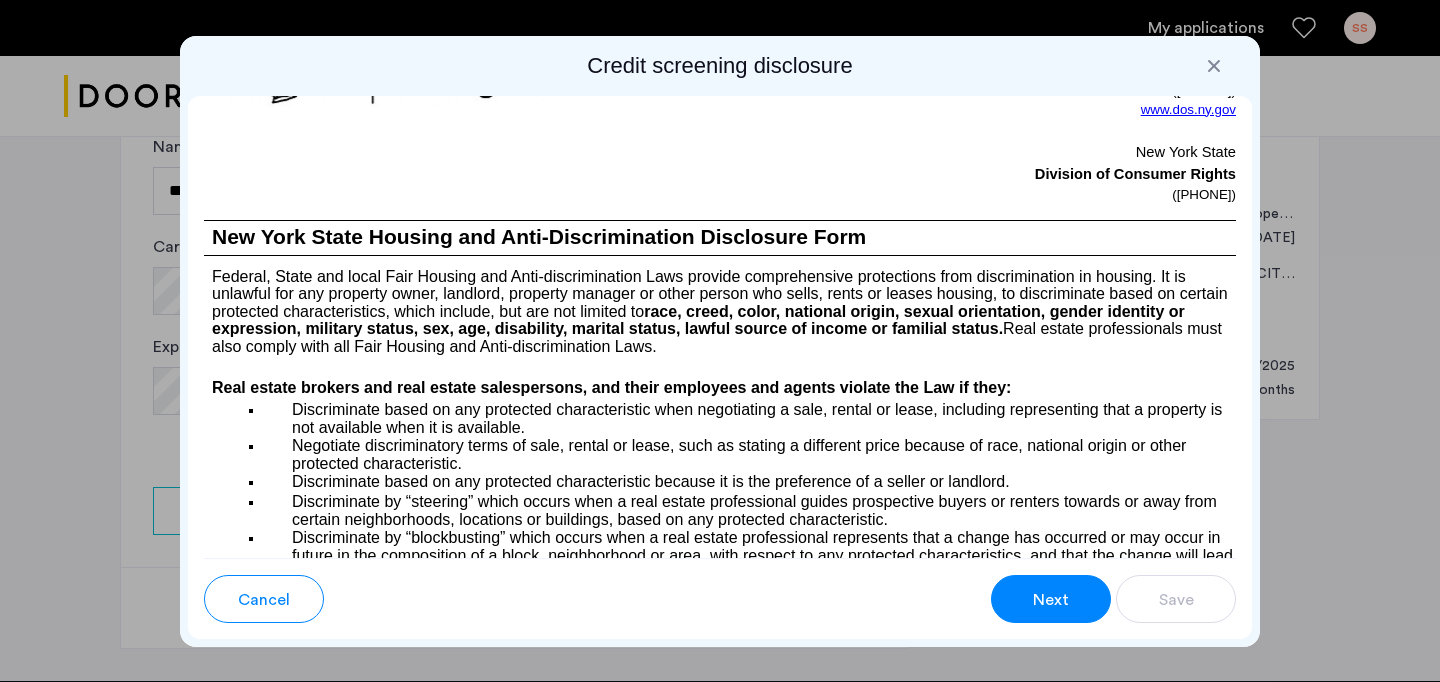 scroll, scrollTop: 2373, scrollLeft: 0, axis: vertical 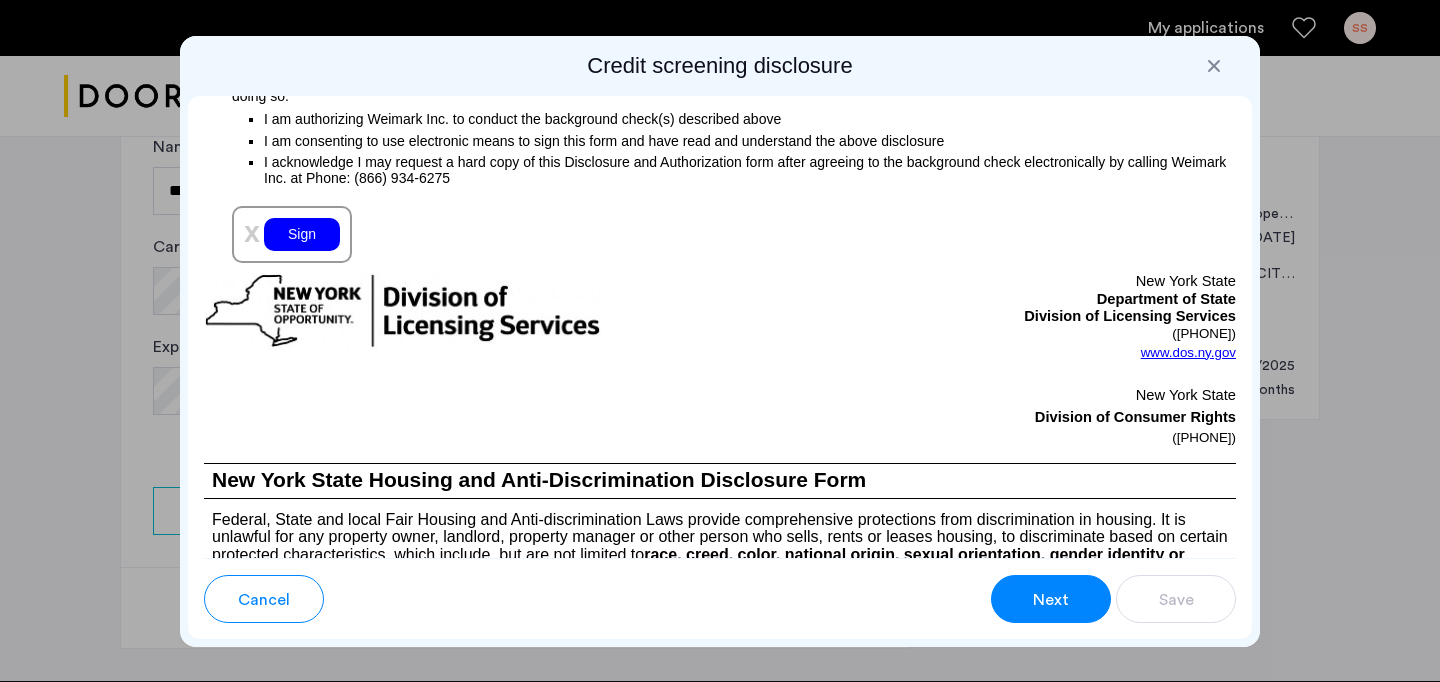 click on "Sign" at bounding box center (302, 234) 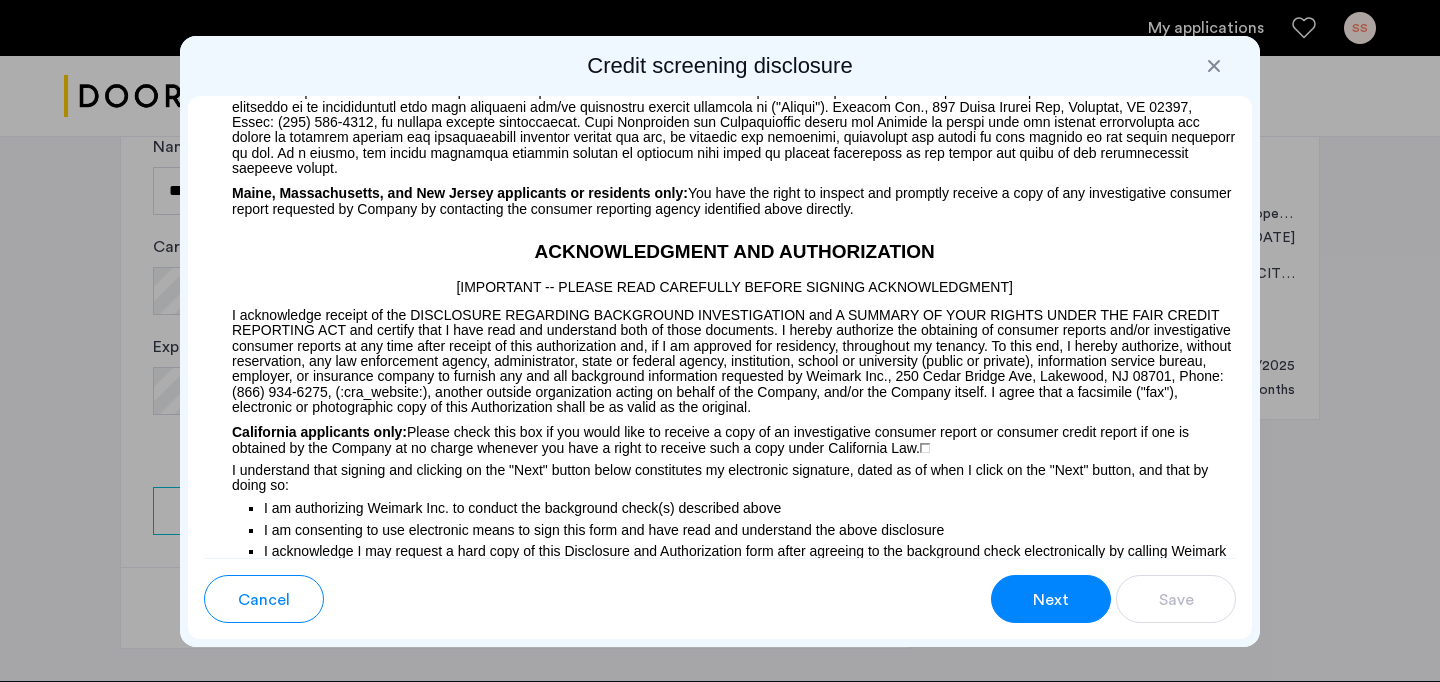 scroll, scrollTop: 1444, scrollLeft: 0, axis: vertical 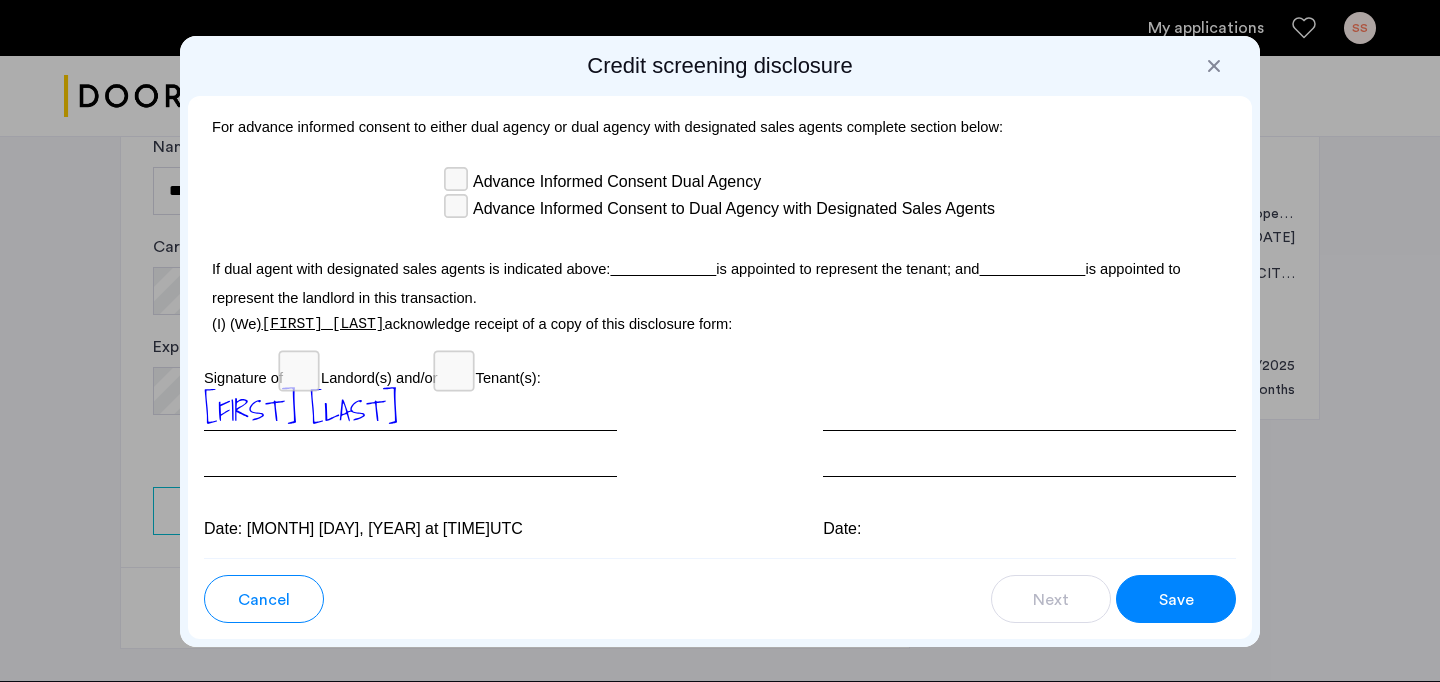 click on "Save" at bounding box center (1176, 600) 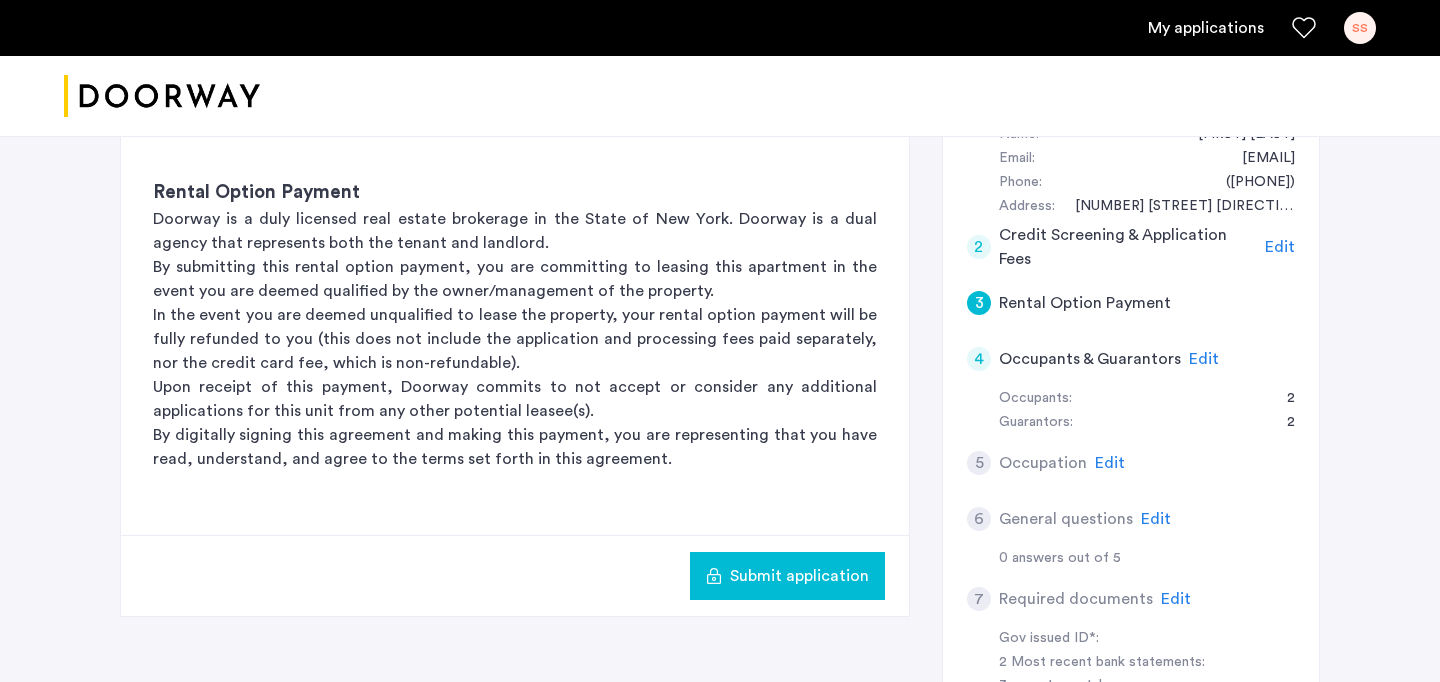scroll, scrollTop: 424, scrollLeft: 0, axis: vertical 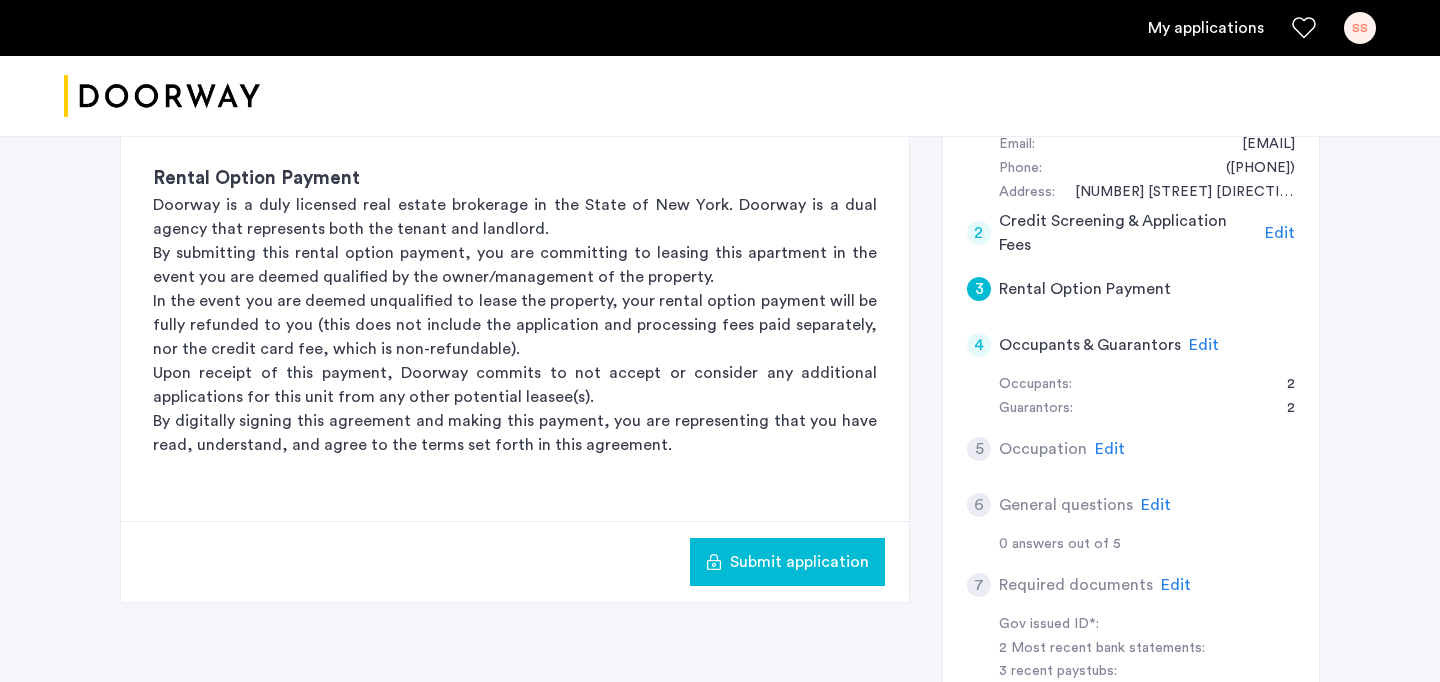 click on "Submit application" 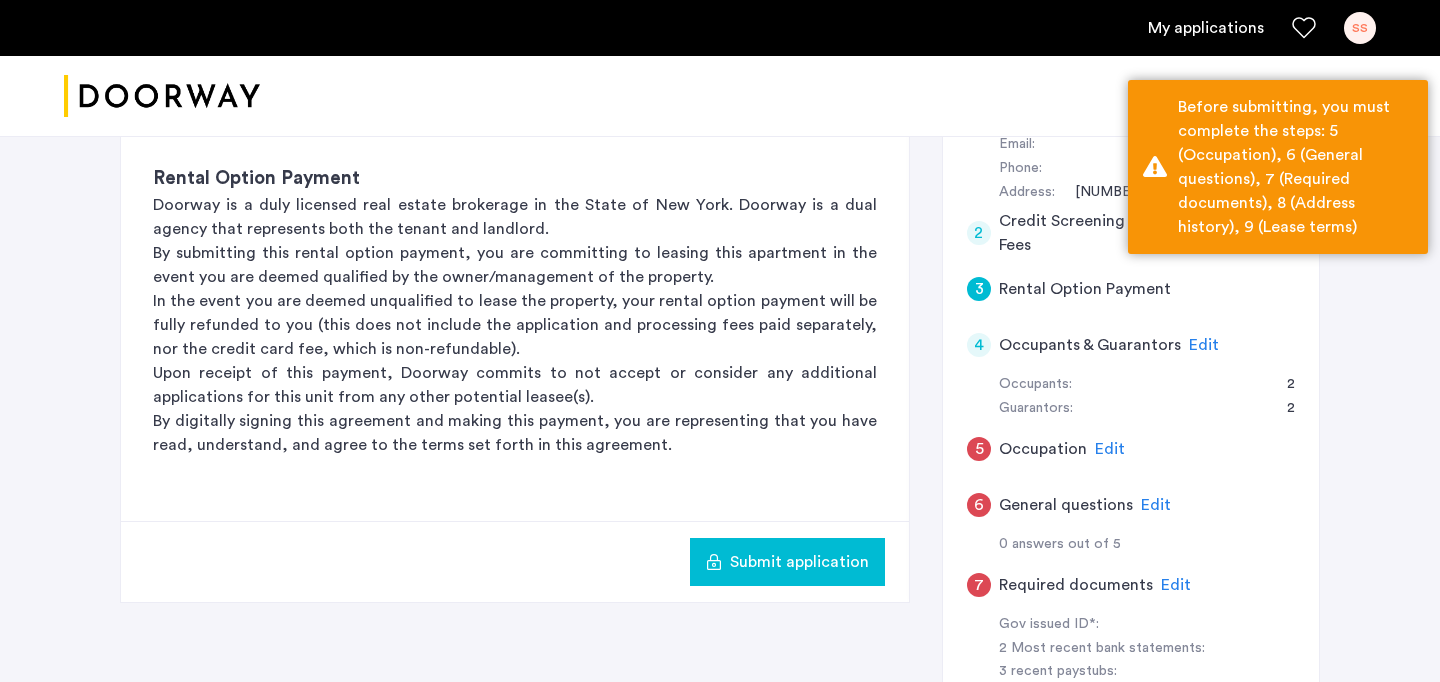 click on "Occupation" 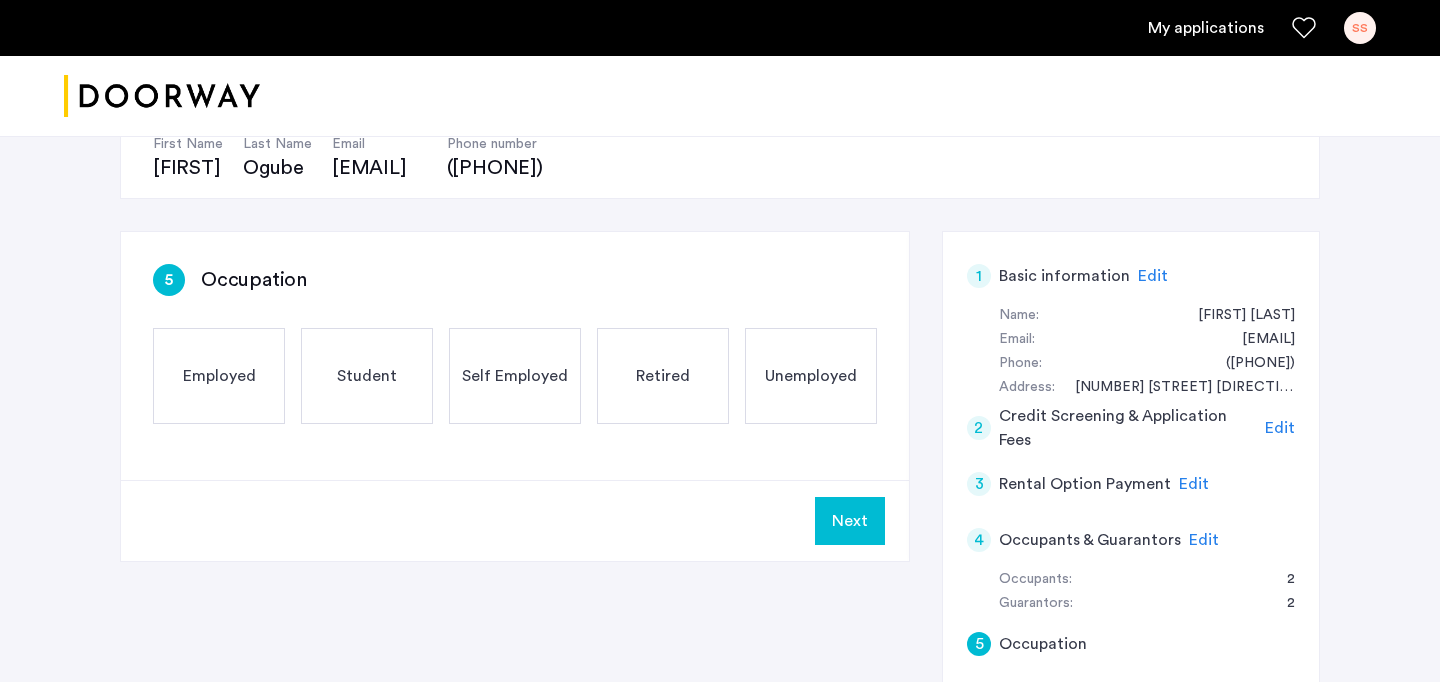 scroll, scrollTop: 223, scrollLeft: 0, axis: vertical 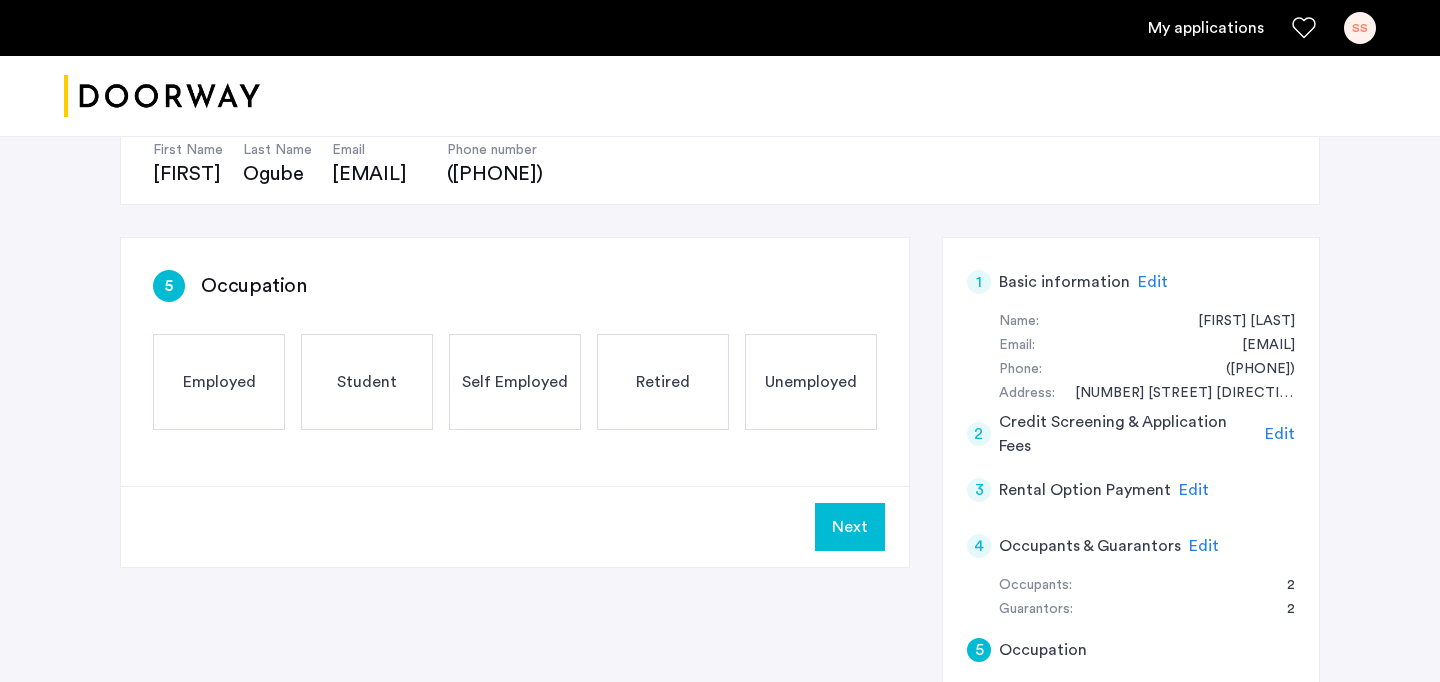 click on "Unemployed" 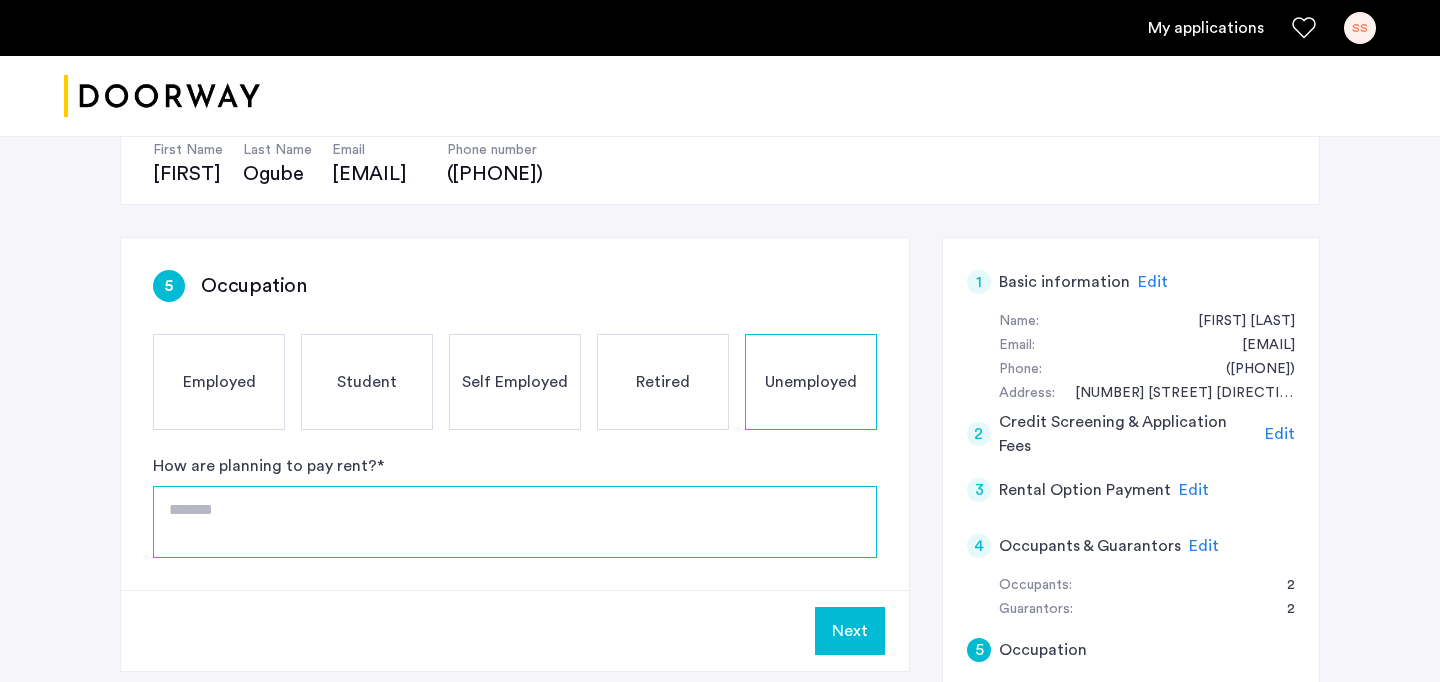 click 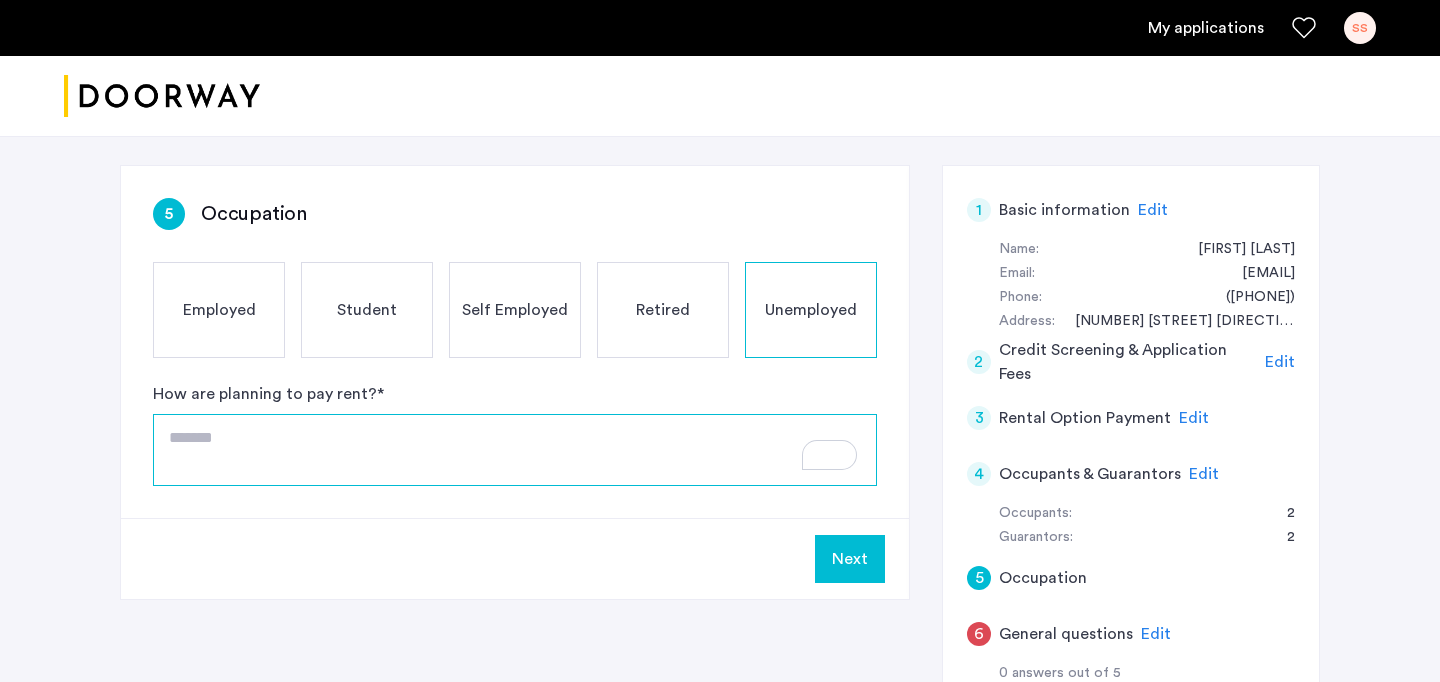 scroll, scrollTop: 294, scrollLeft: 0, axis: vertical 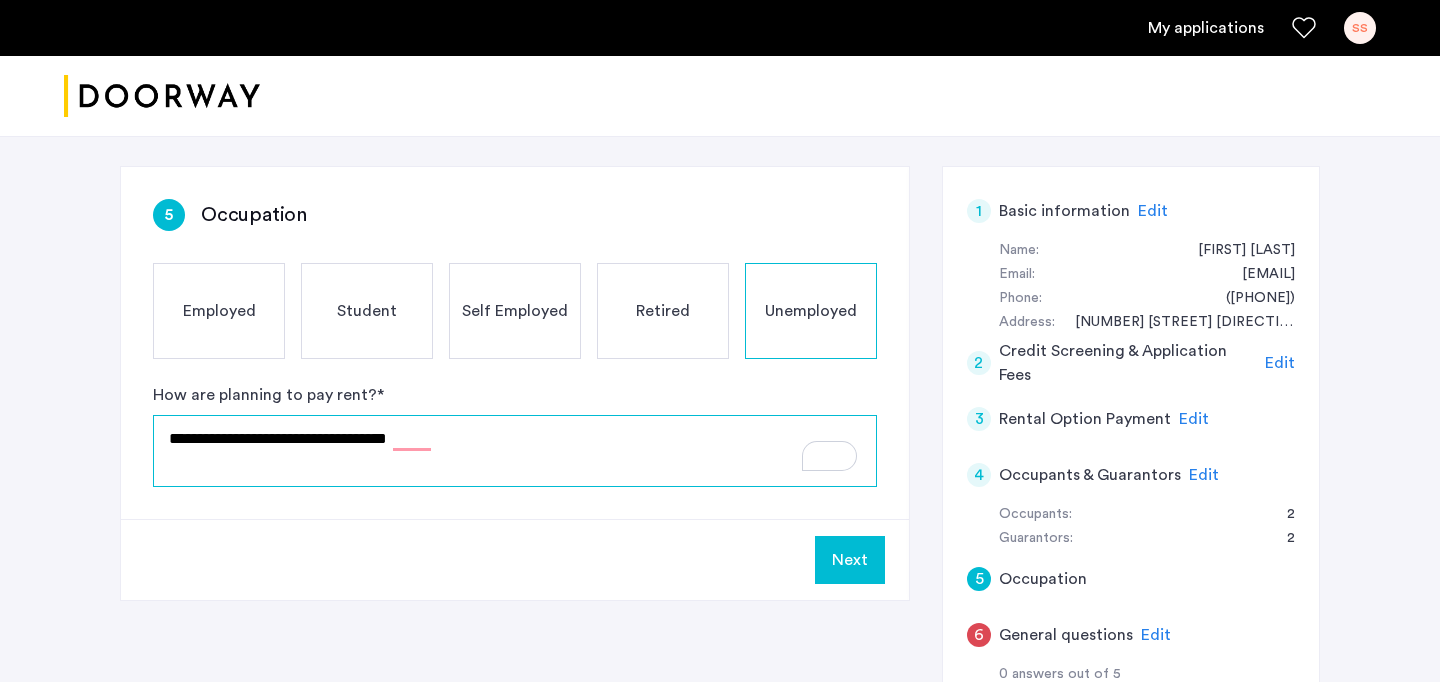 click on "**********" 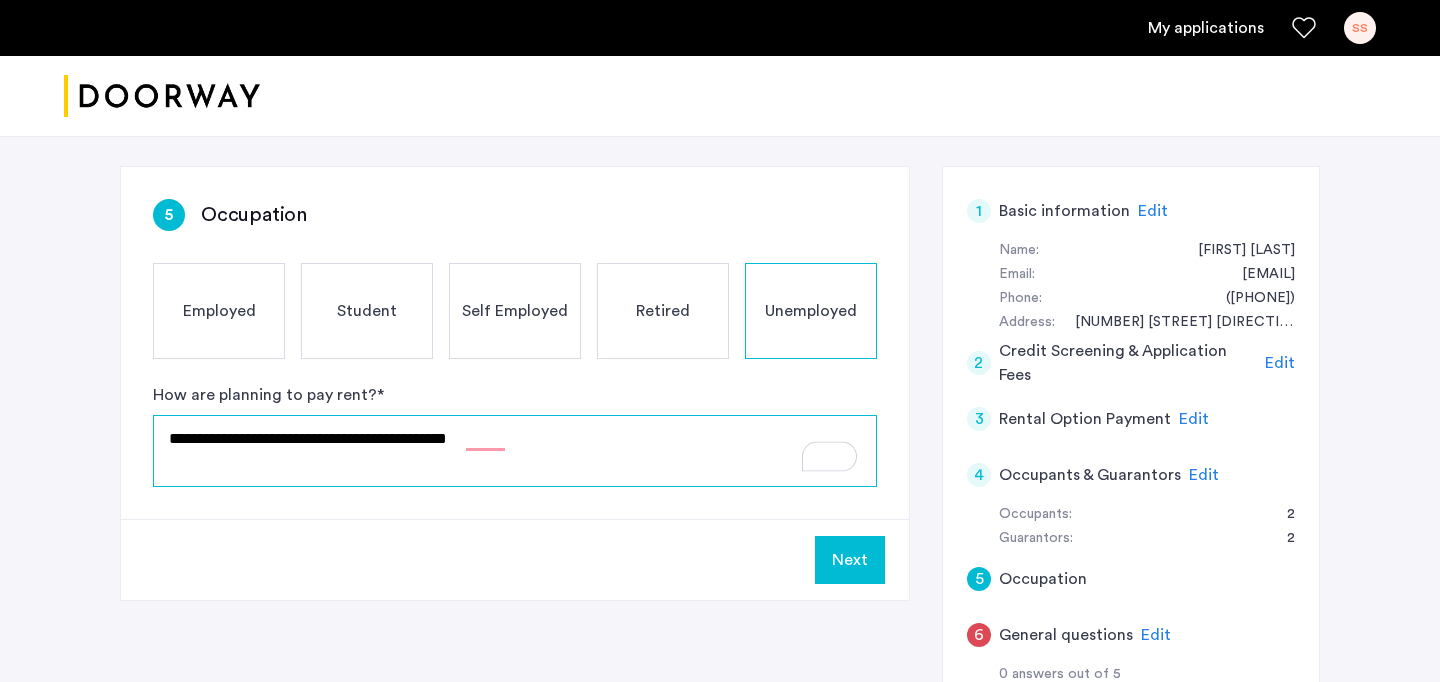 click on "**********" 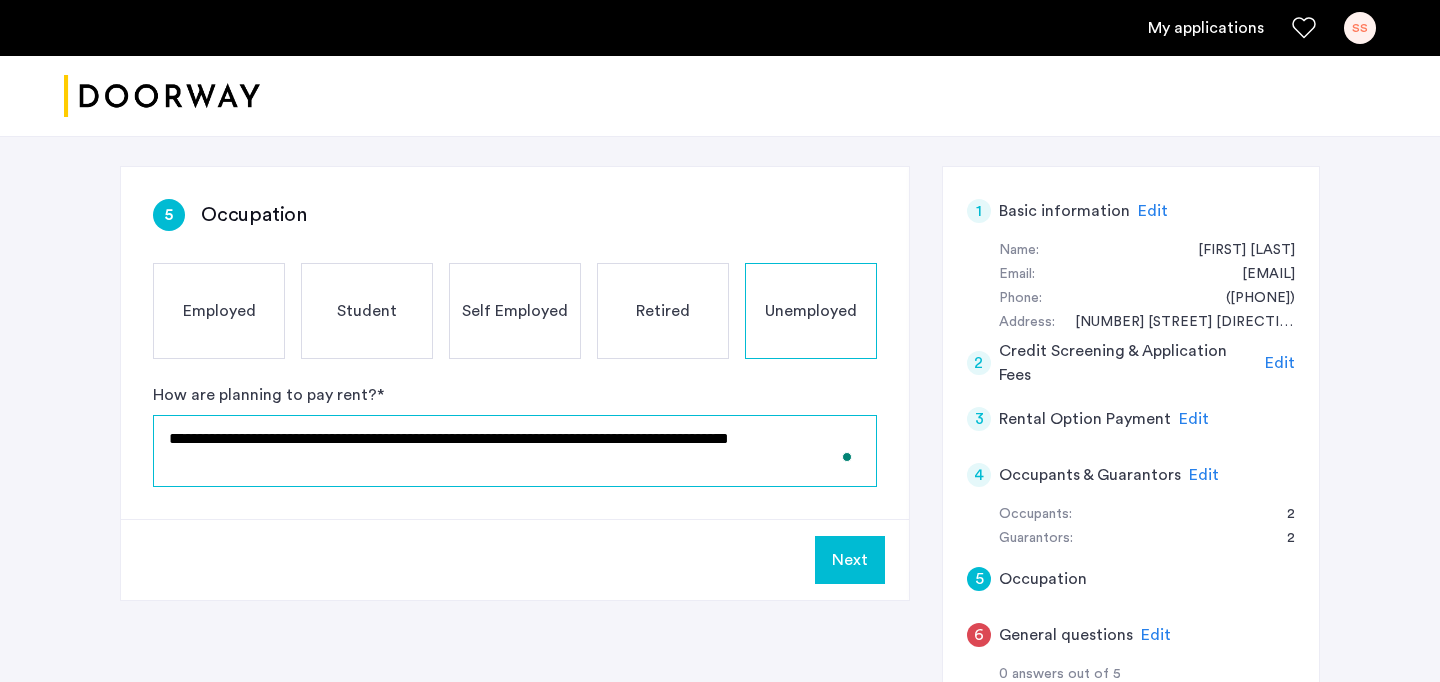 click on "**********" 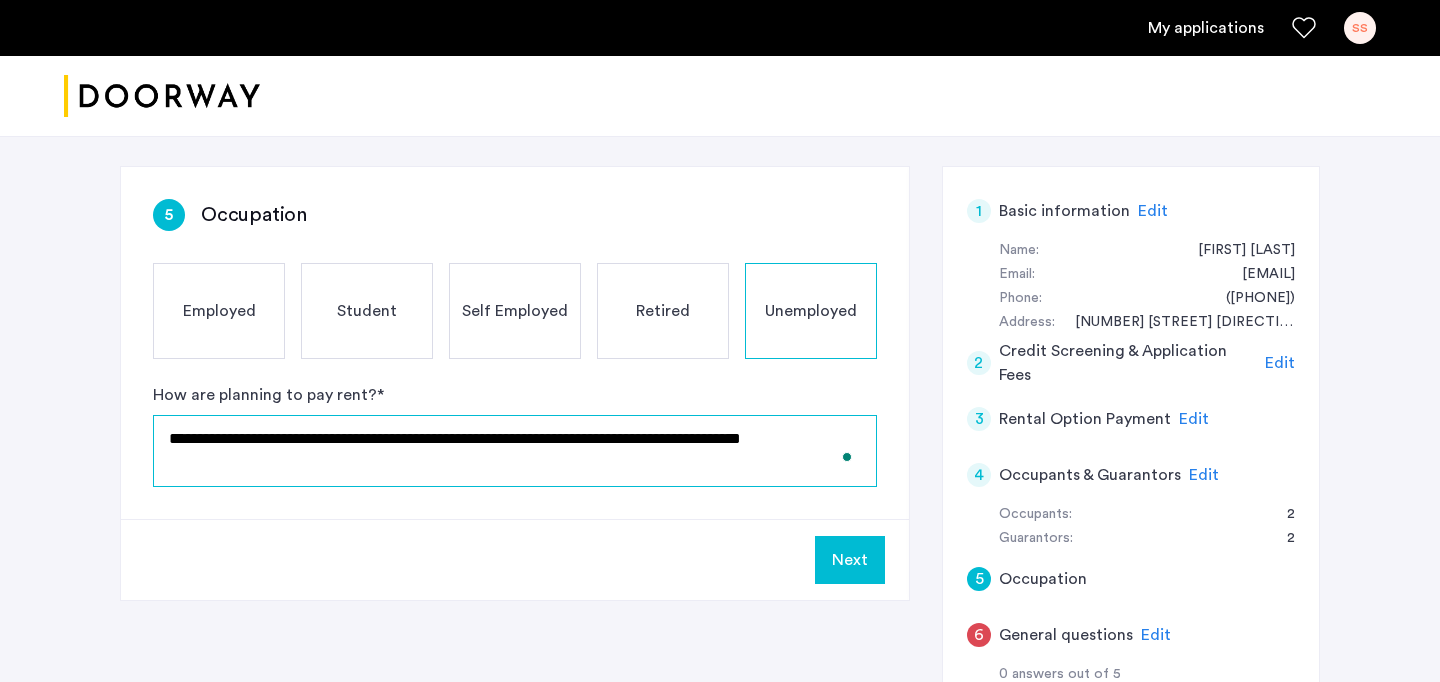 click on "**********" 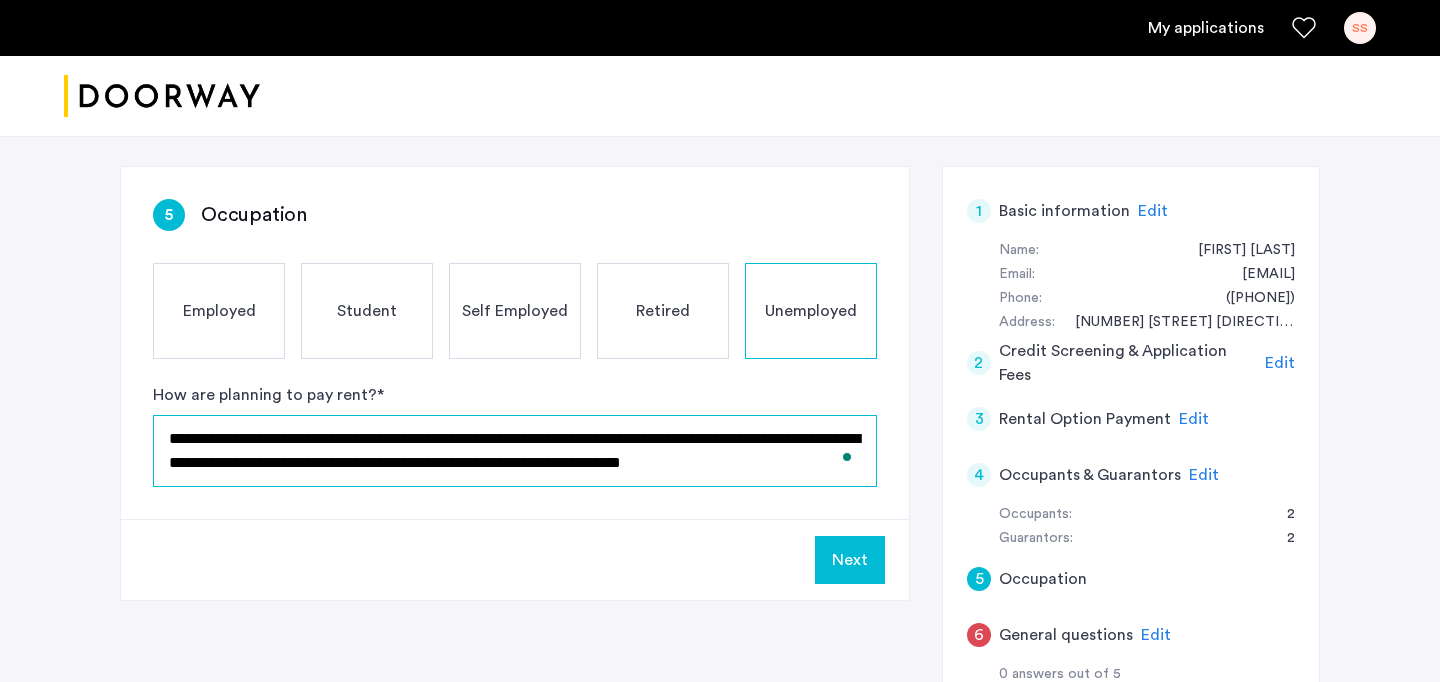 scroll, scrollTop: 11, scrollLeft: 0, axis: vertical 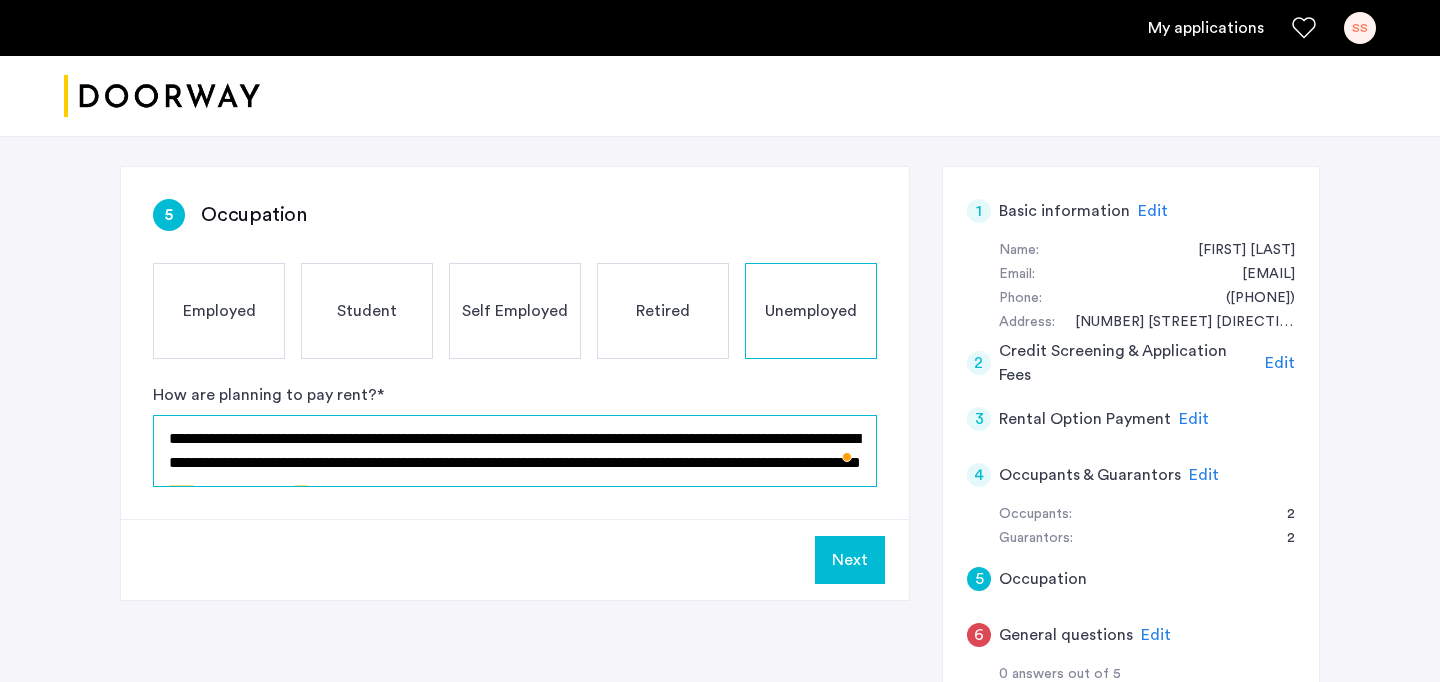type on "**********" 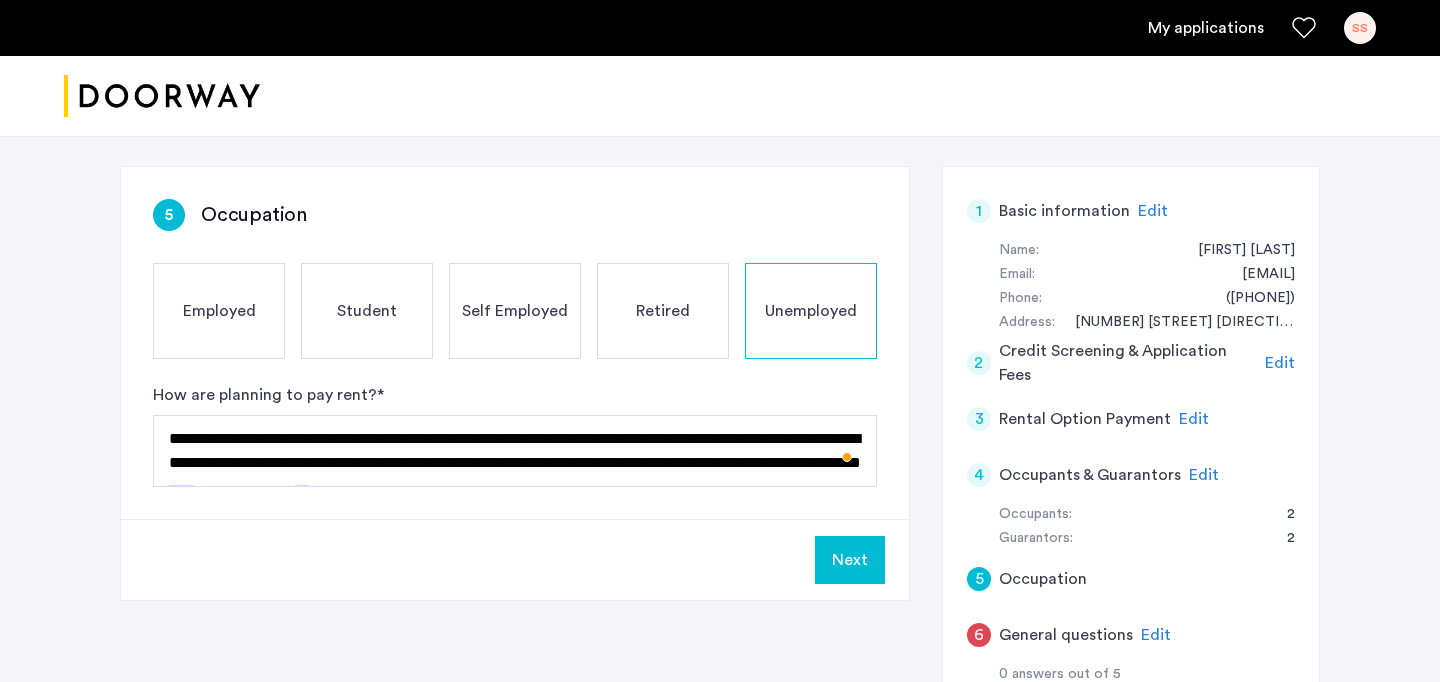 click on "Next" 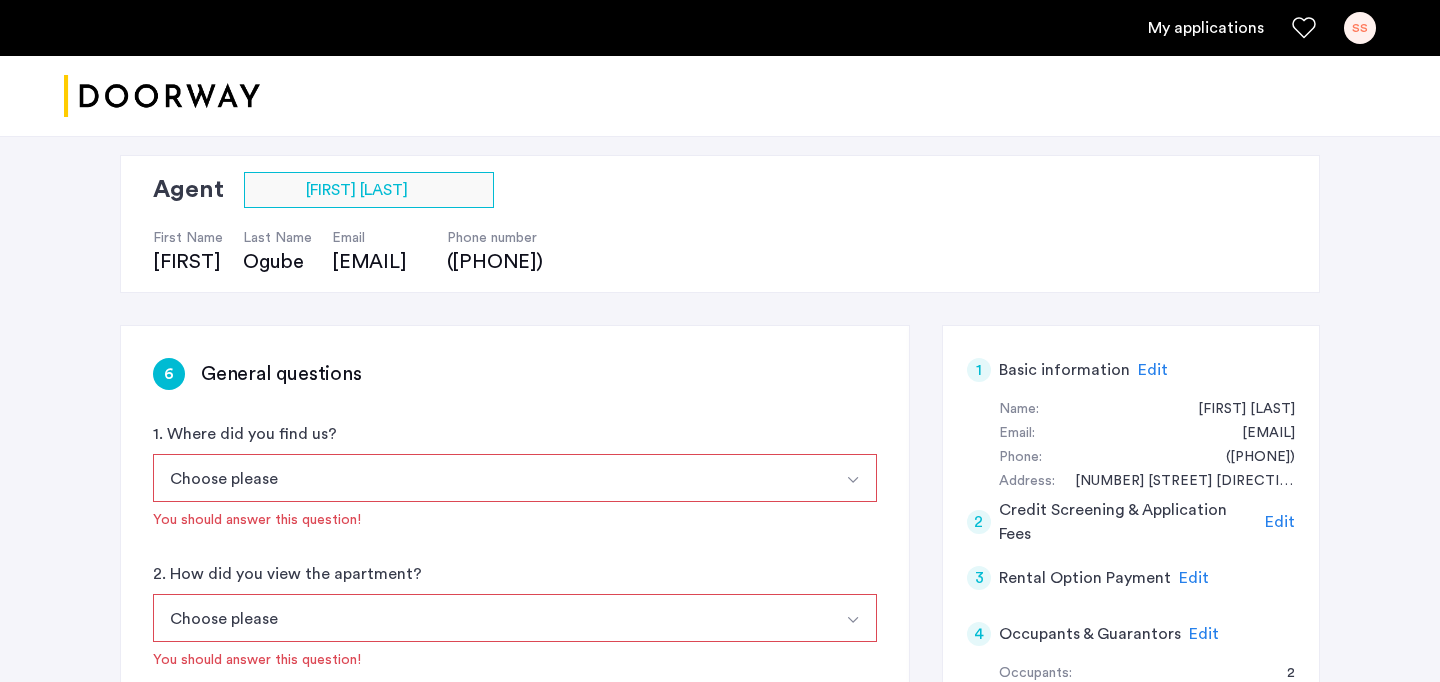 scroll, scrollTop: 143, scrollLeft: 0, axis: vertical 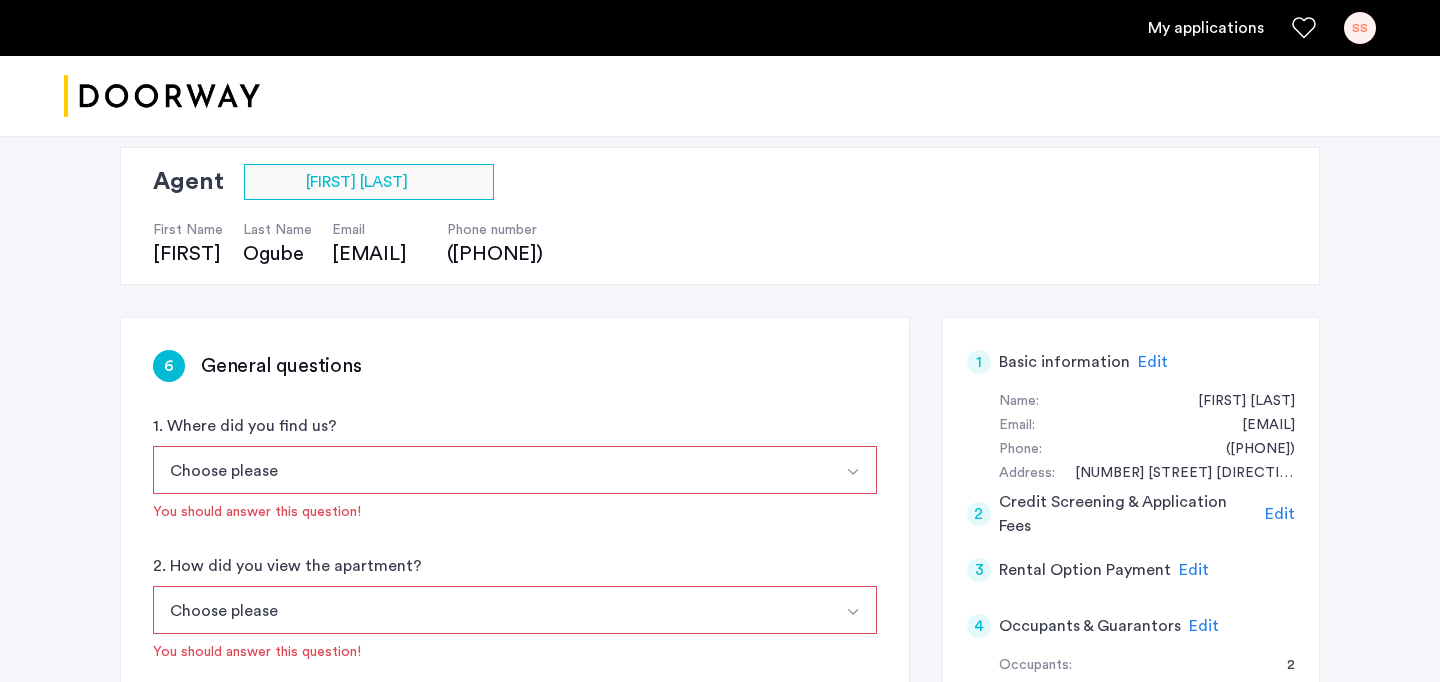 click on "Choose please" at bounding box center [491, 470] 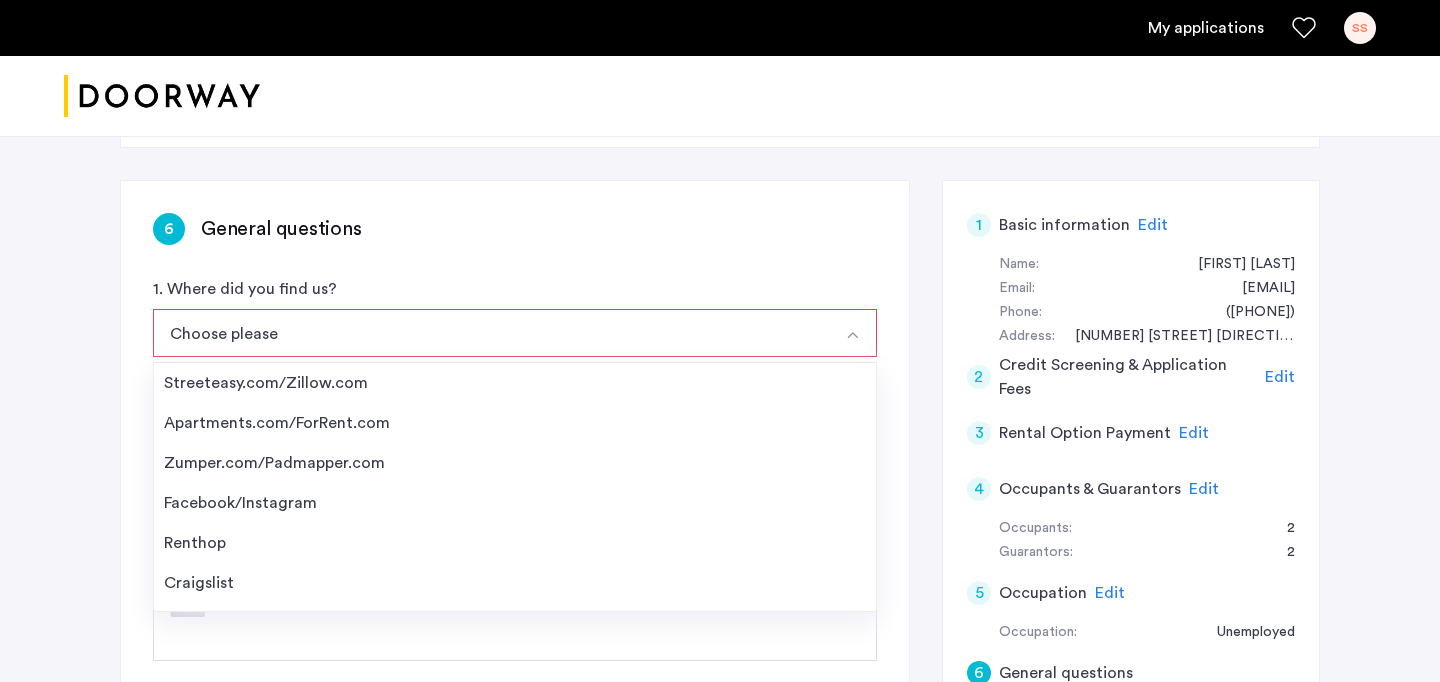scroll, scrollTop: 297, scrollLeft: 0, axis: vertical 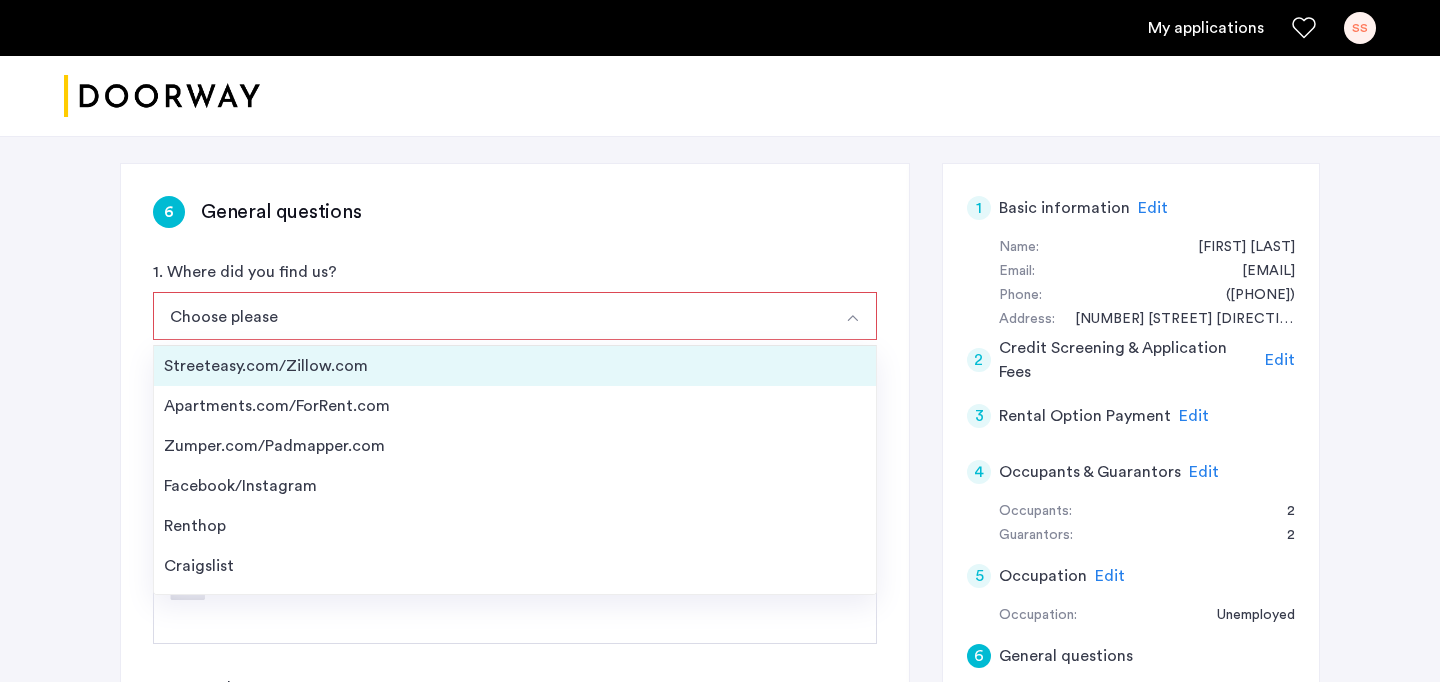 click on "Streeteasy.com/Zillow.com" at bounding box center (515, 366) 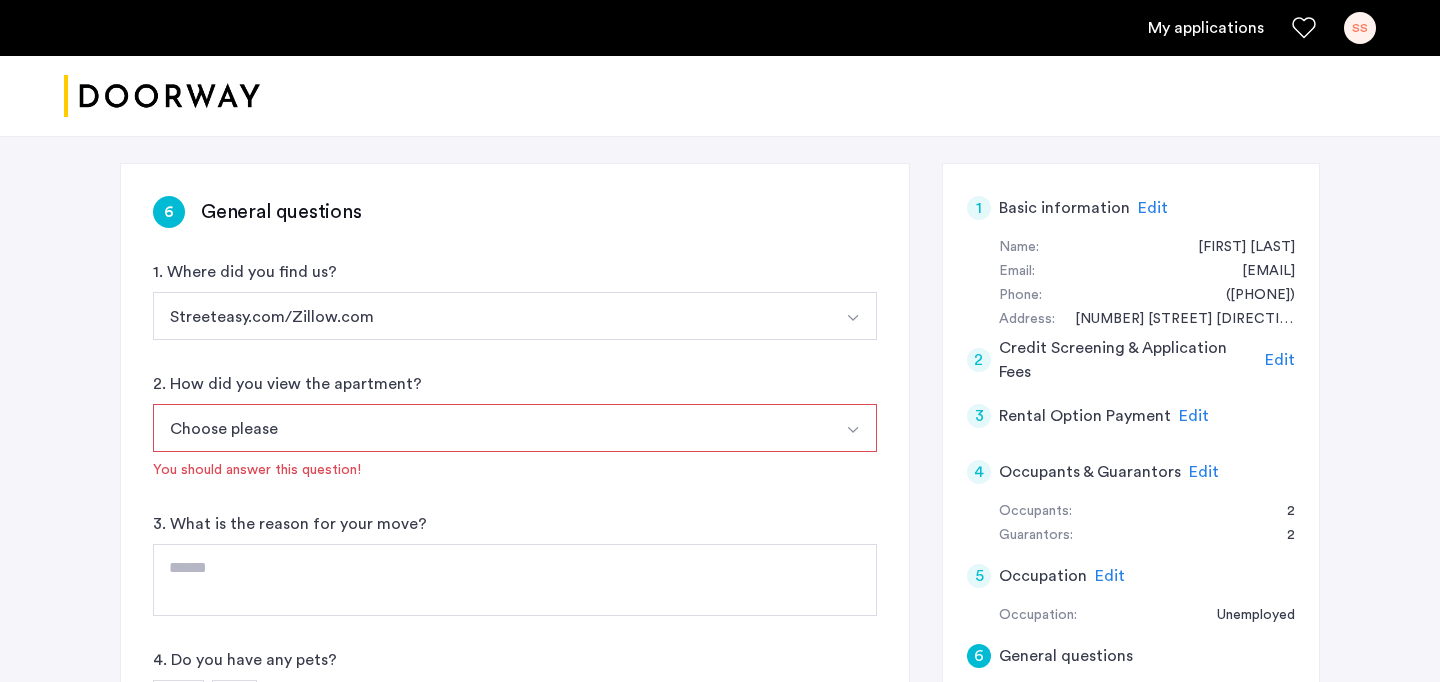 click on "Choose please" at bounding box center (491, 428) 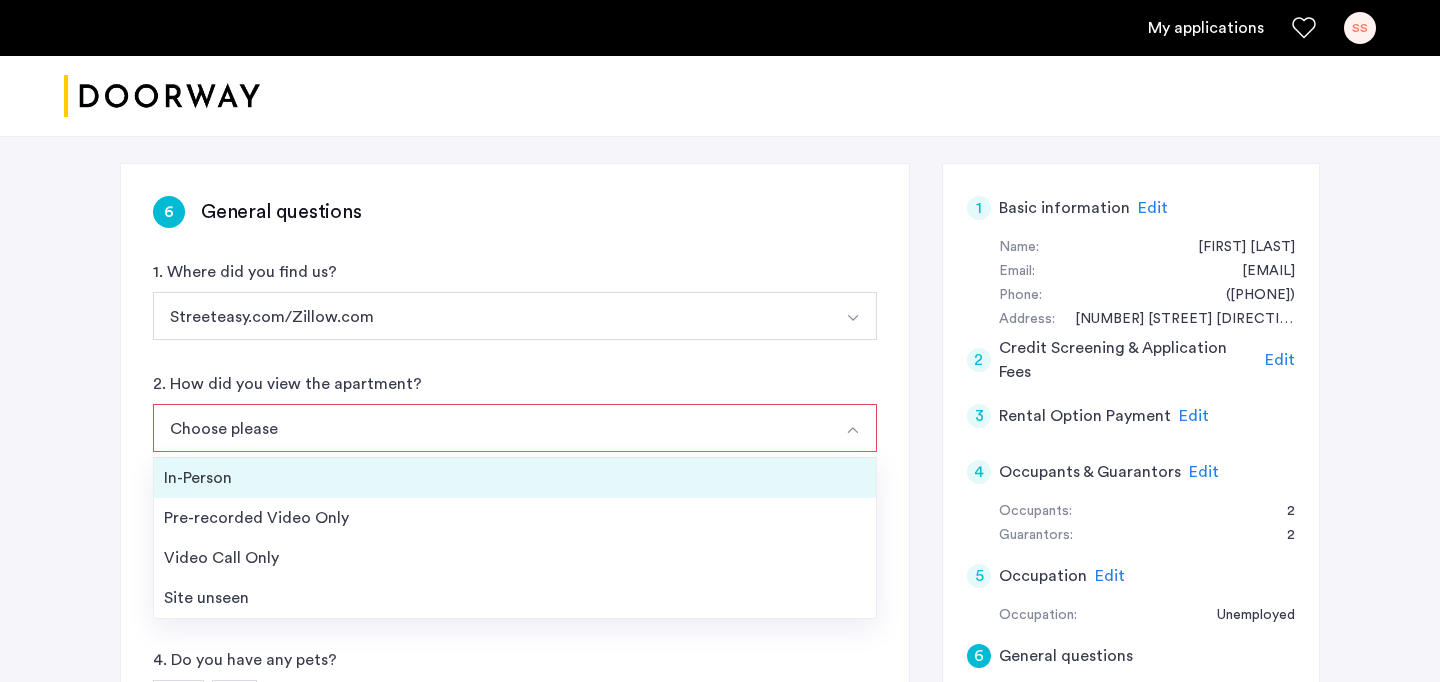 click on "In-Person" at bounding box center [515, 478] 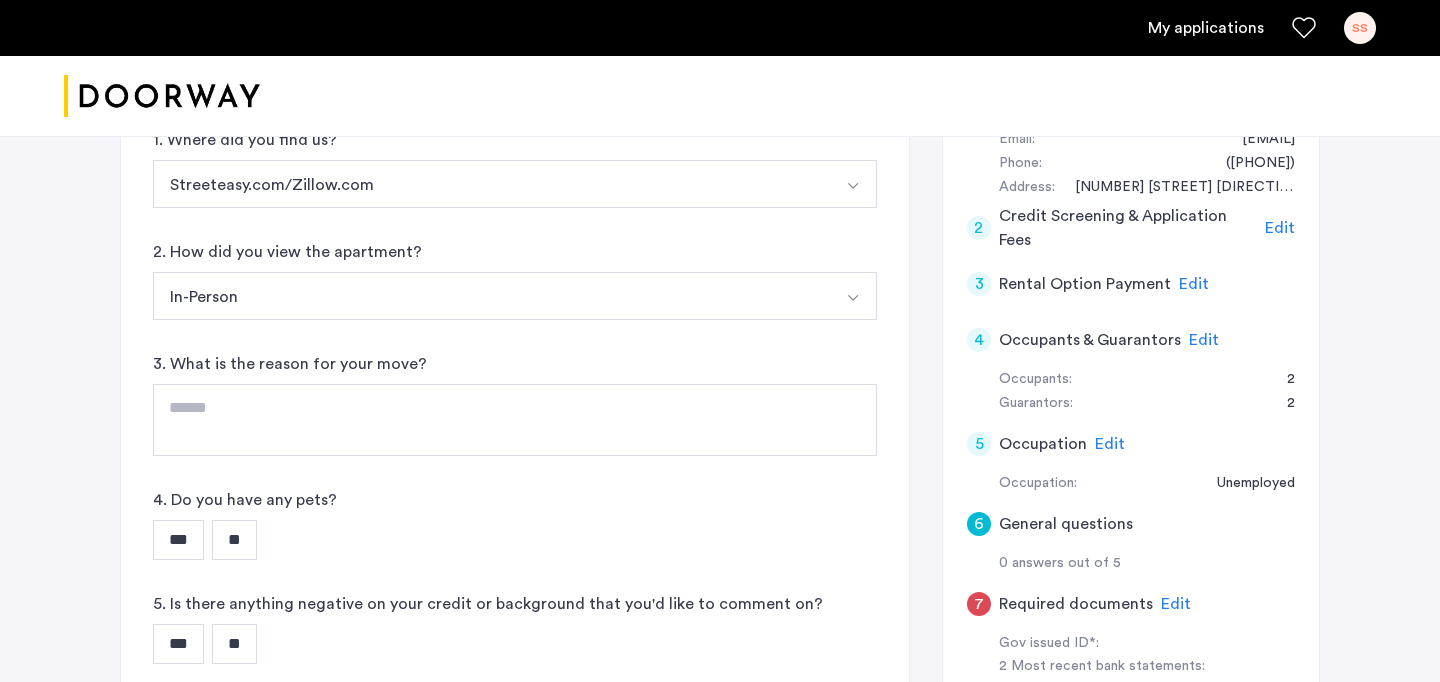 scroll, scrollTop: 431, scrollLeft: 0, axis: vertical 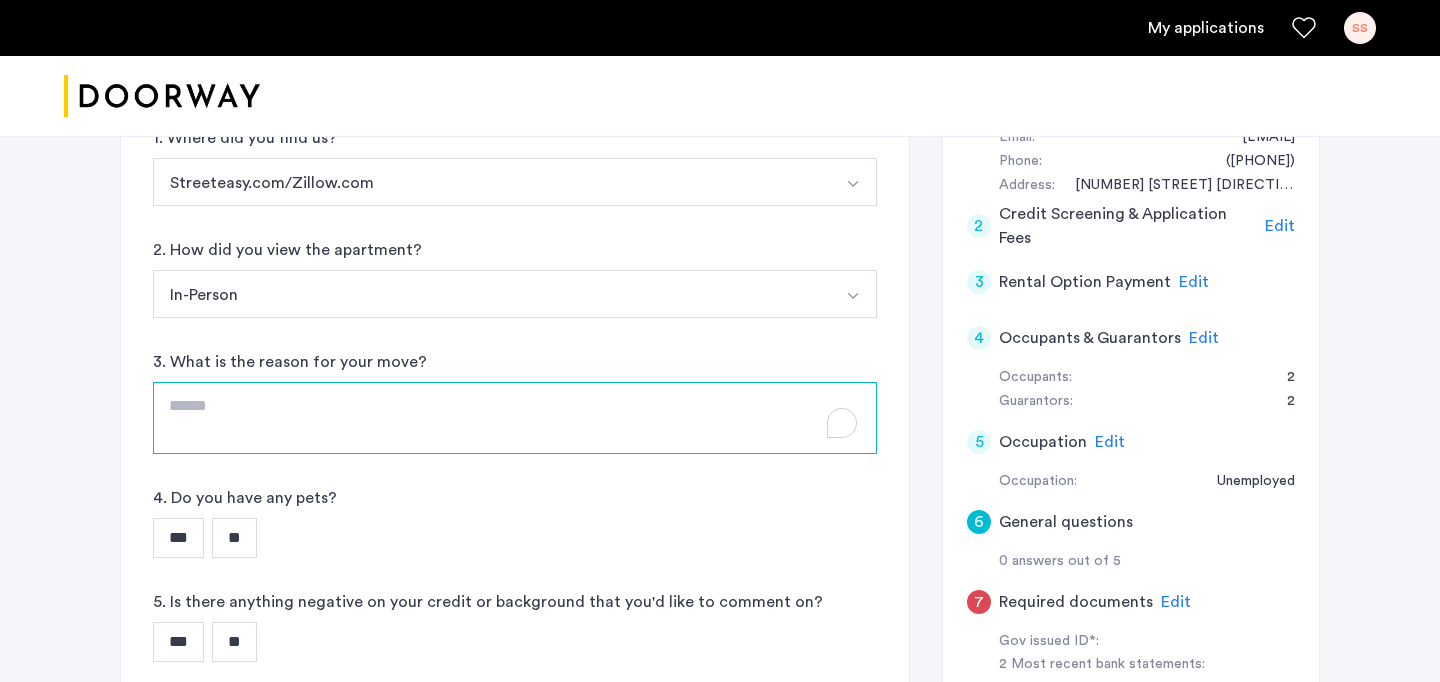 click 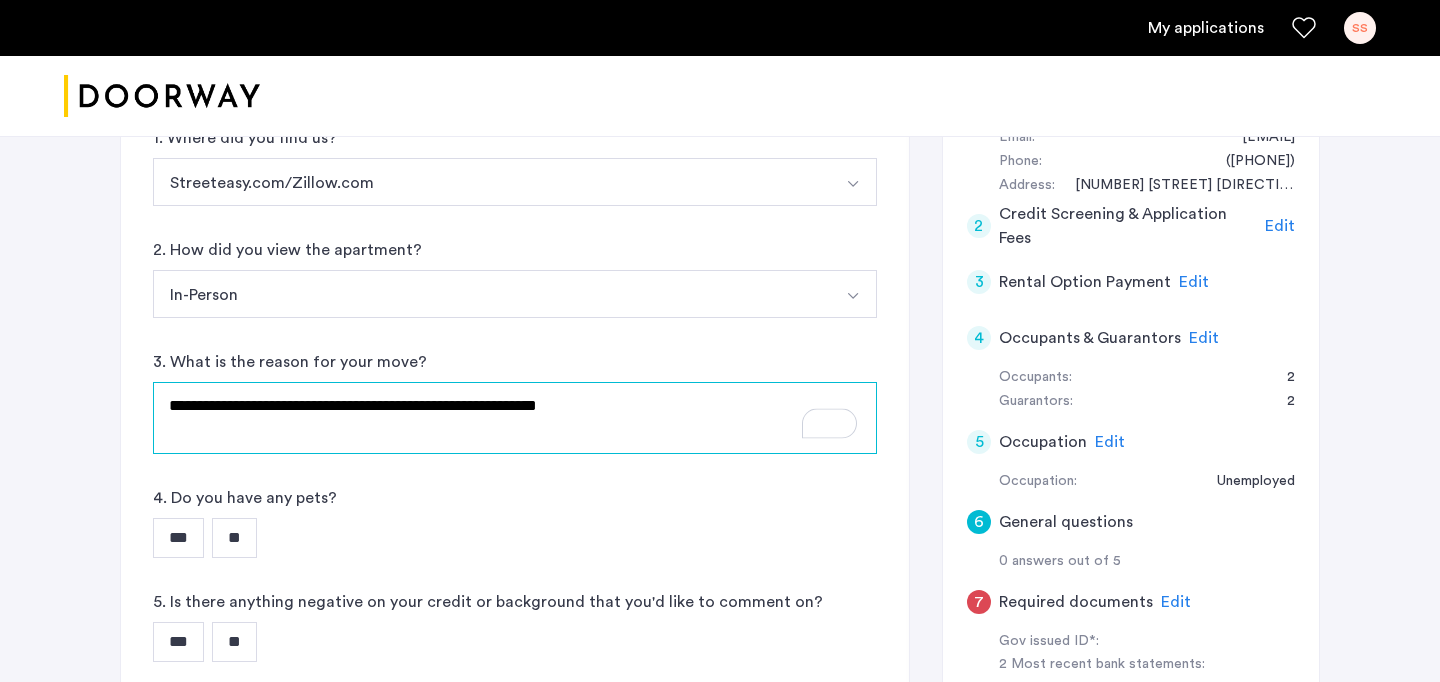 type on "**********" 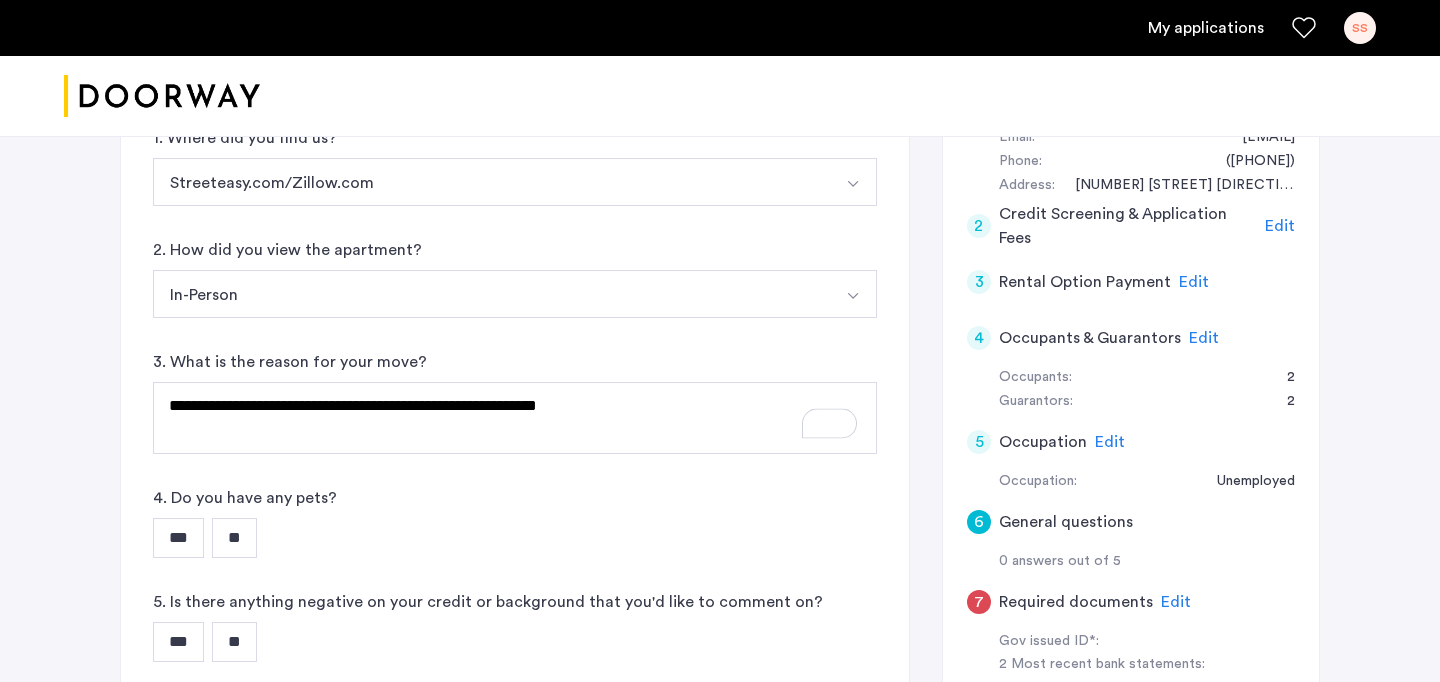 click on "**********" 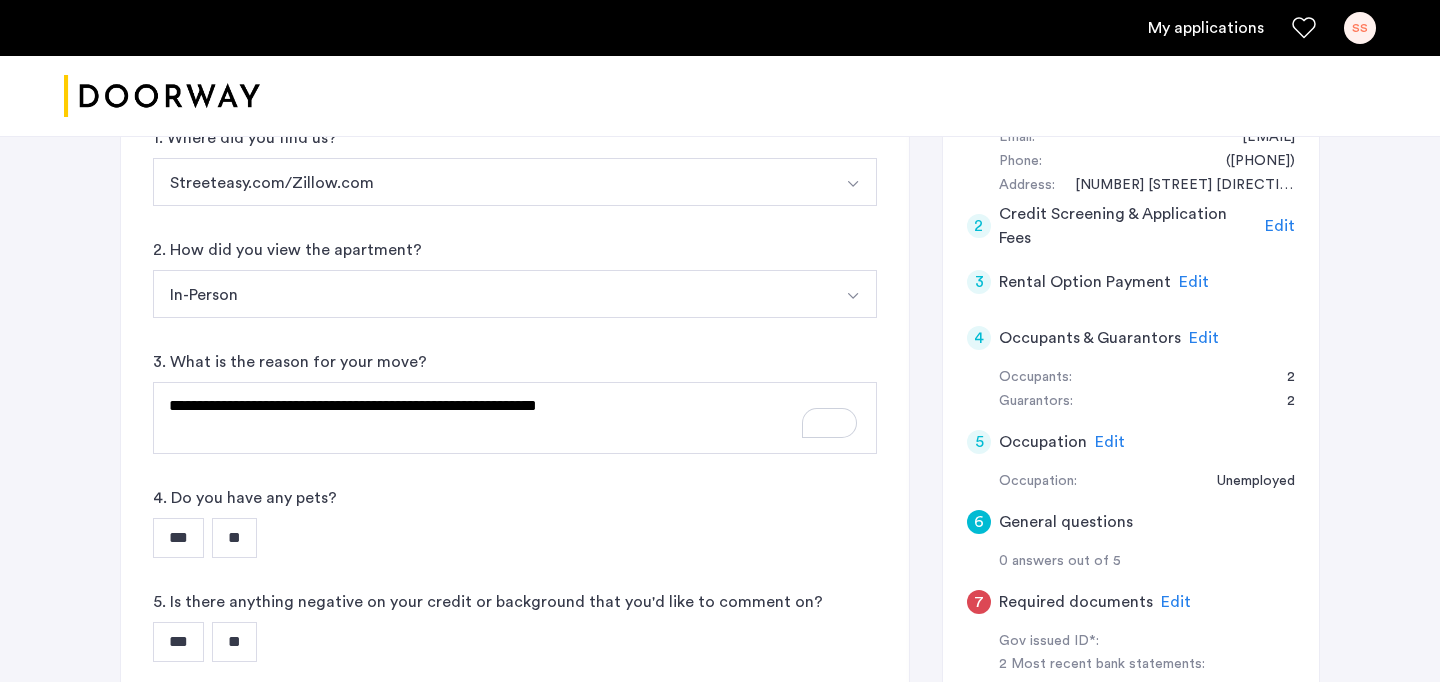 click on "**" at bounding box center [234, 538] 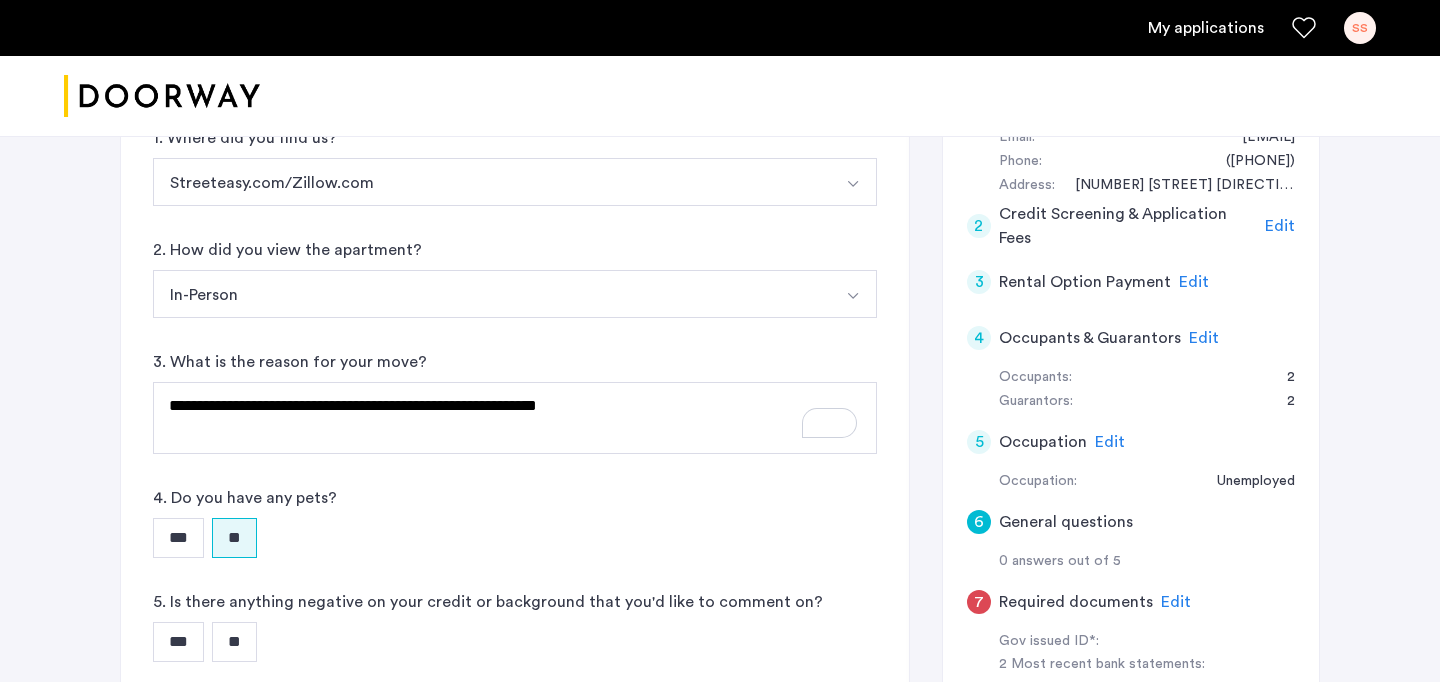 click on "**" at bounding box center [234, 642] 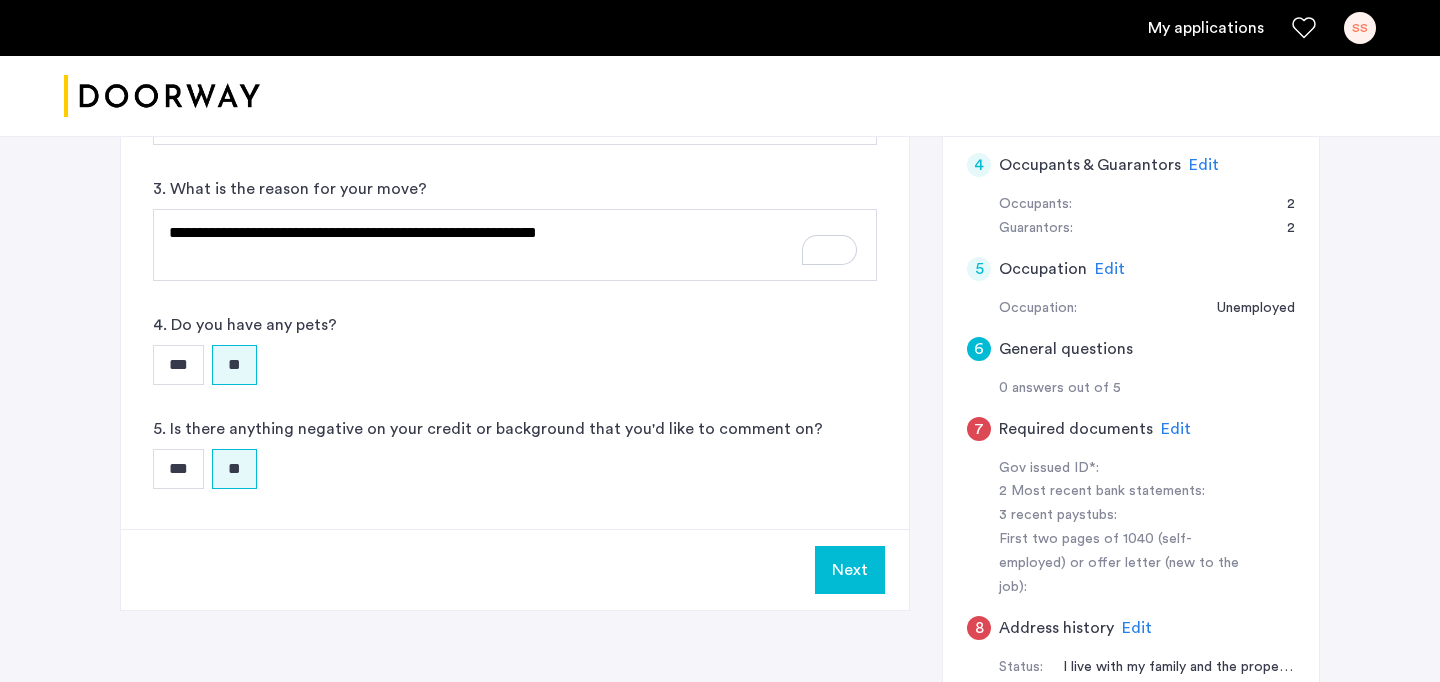 scroll, scrollTop: 616, scrollLeft: 0, axis: vertical 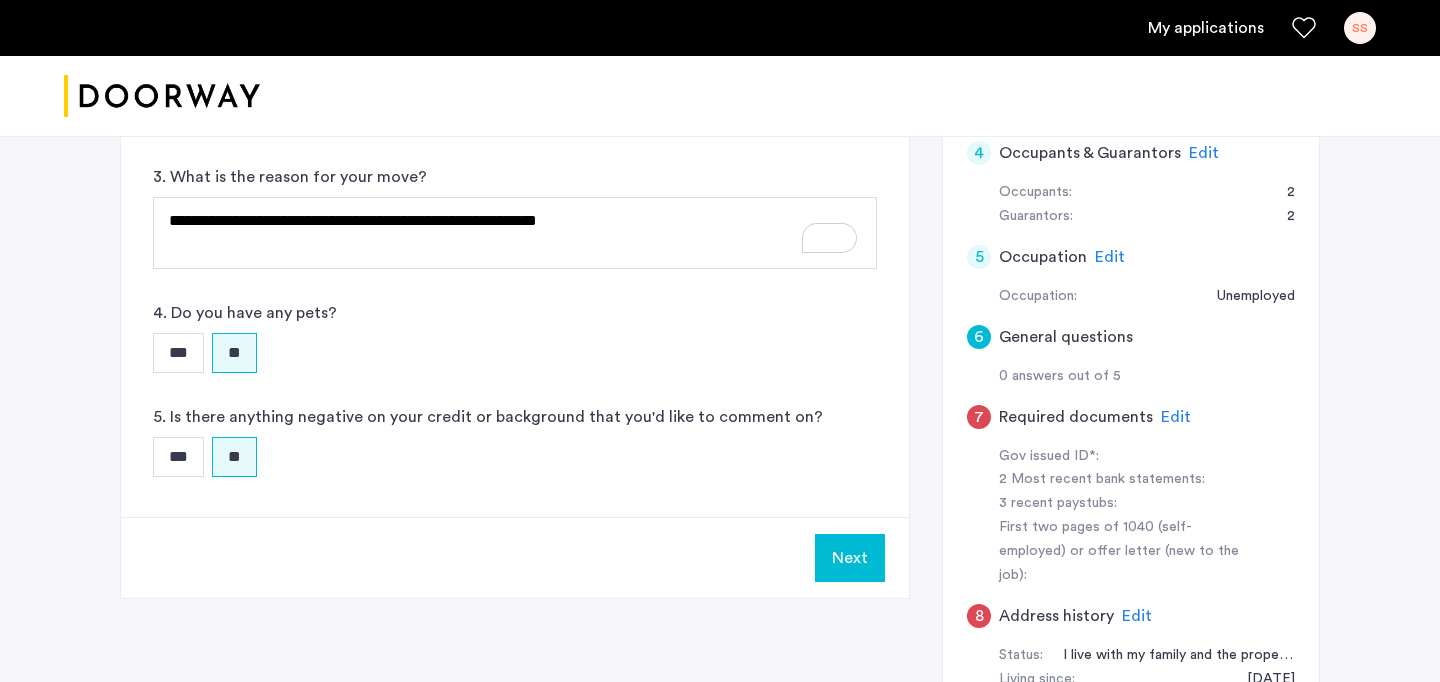 click on "Next" at bounding box center [850, 558] 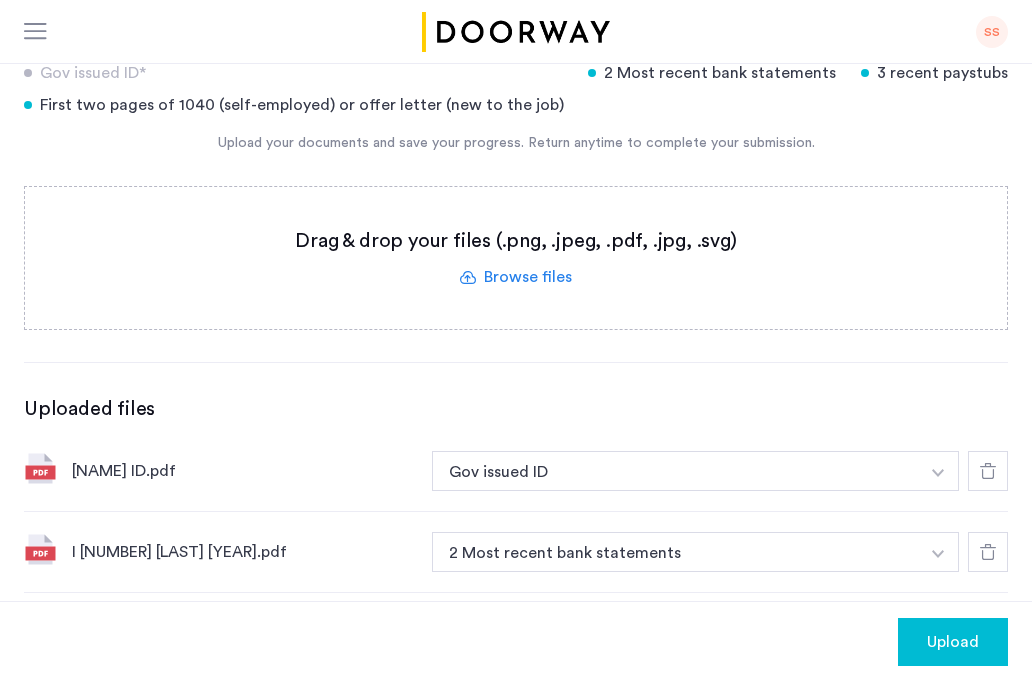 scroll, scrollTop: 384, scrollLeft: 0, axis: vertical 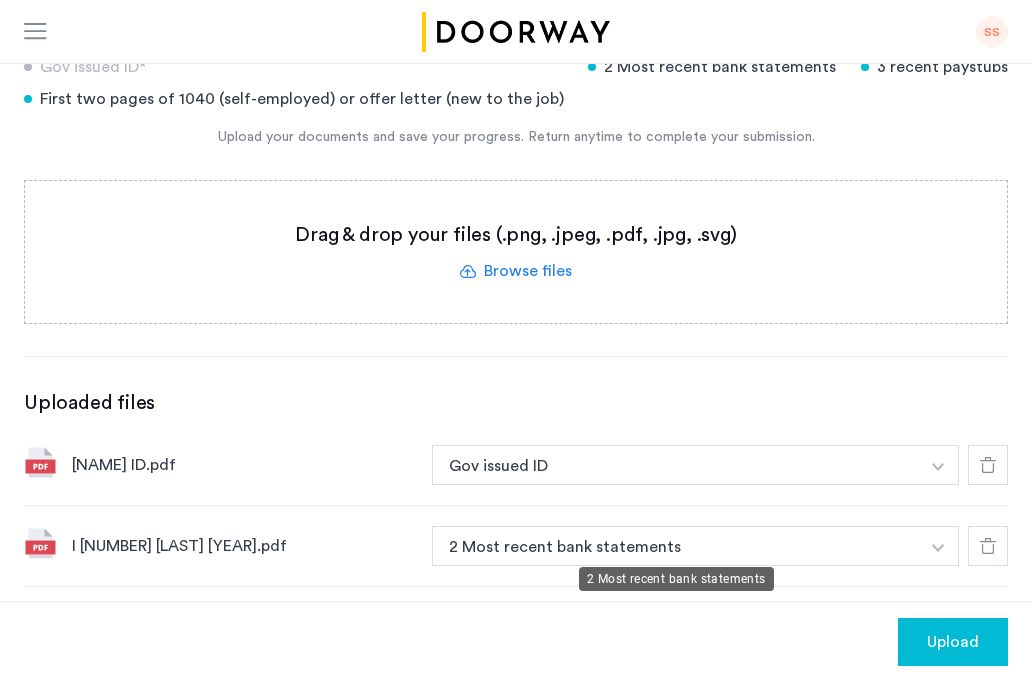 click on "2 Most recent bank statements" at bounding box center (675, 546) 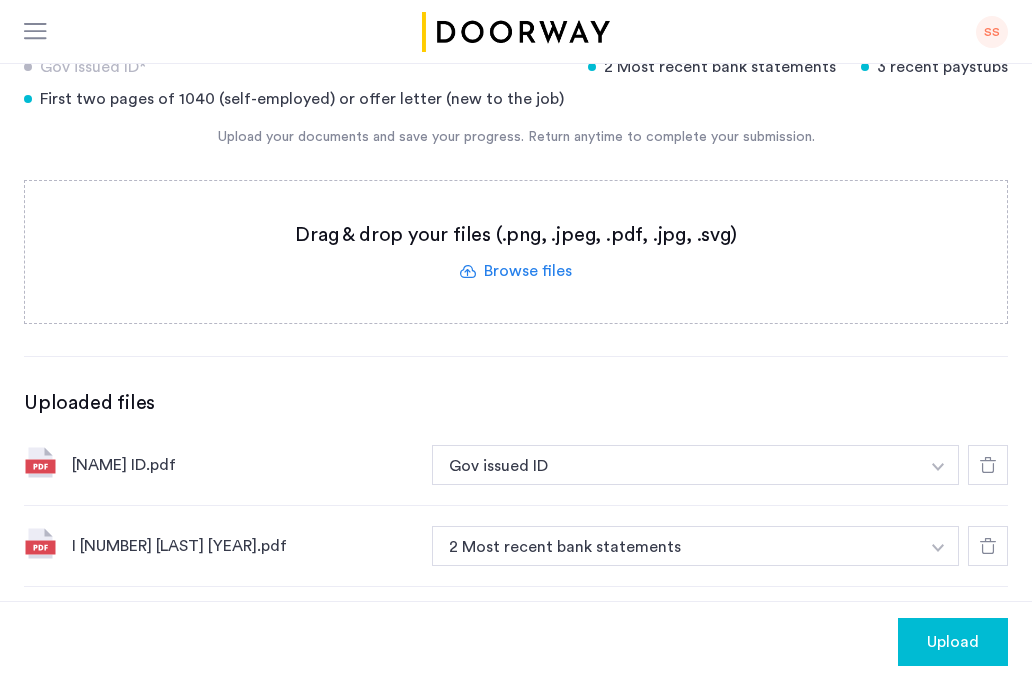 click on "2 Most recent bank statements" at bounding box center (675, 546) 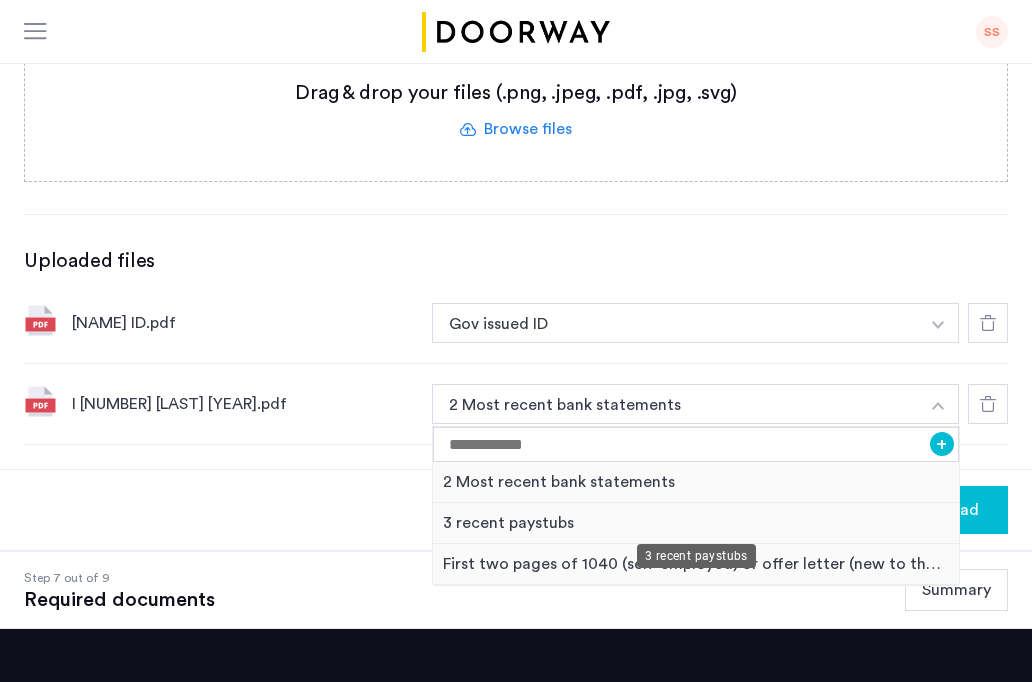 scroll, scrollTop: 527, scrollLeft: 0, axis: vertical 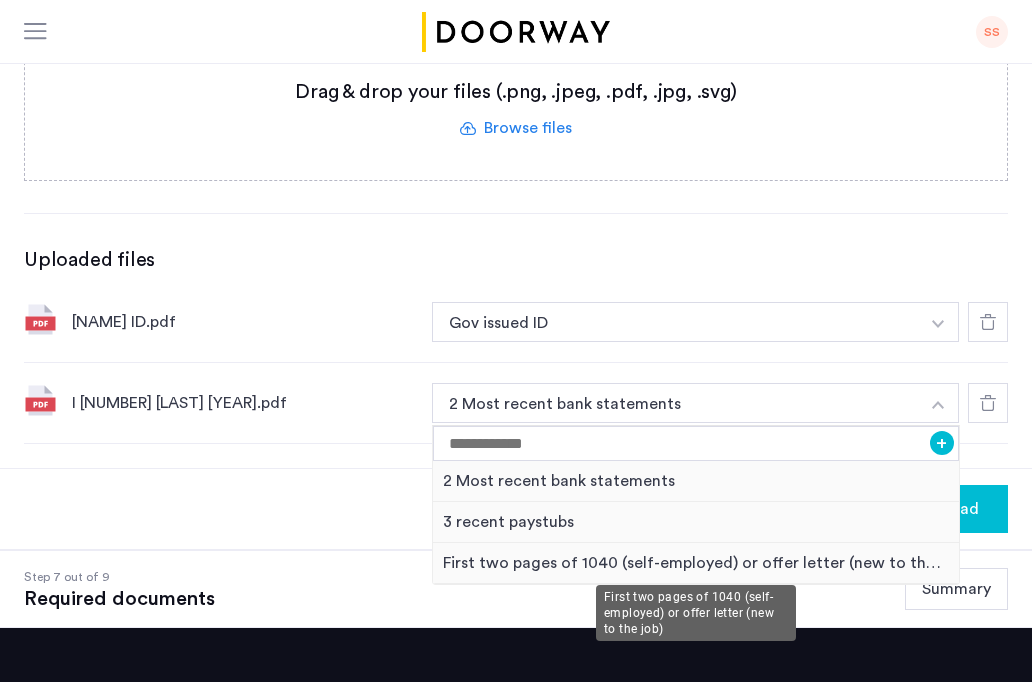 click on "First two pages of 1040 (self-employed) or offer letter (new to the job)" at bounding box center (696, 563) 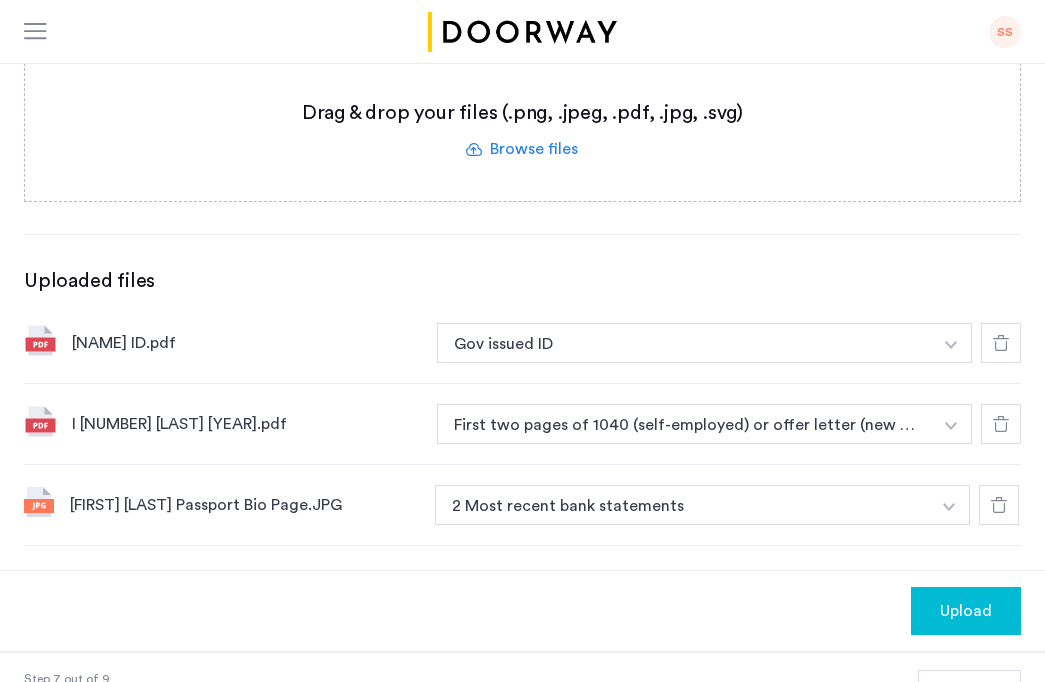 scroll, scrollTop: 552, scrollLeft: 0, axis: vertical 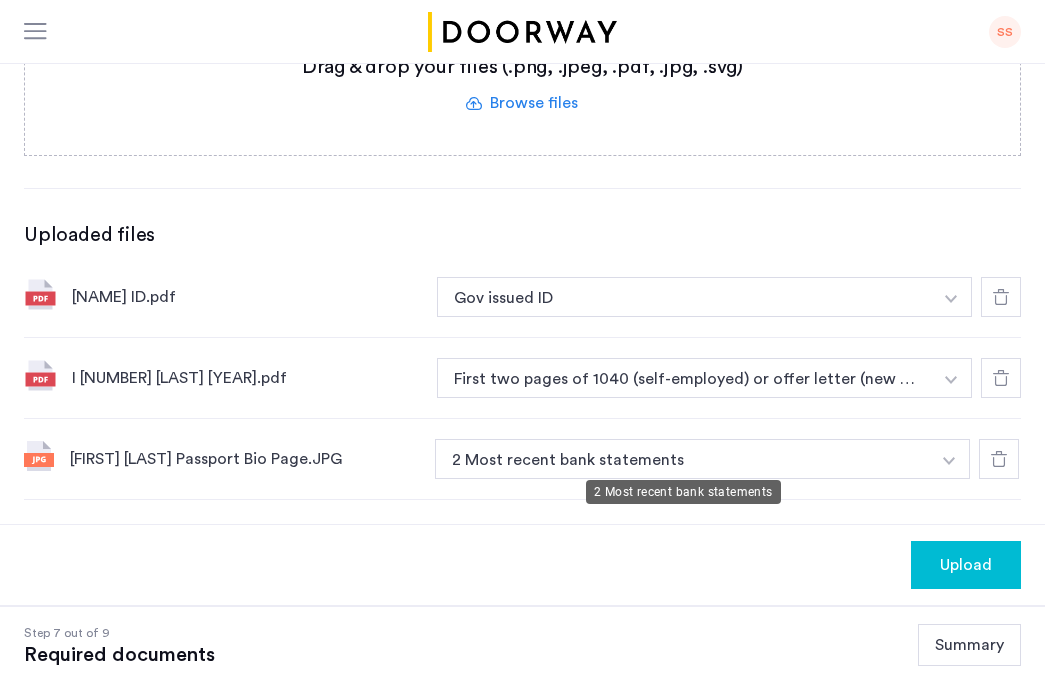 click on "2 Most recent bank statements" at bounding box center (682, 459) 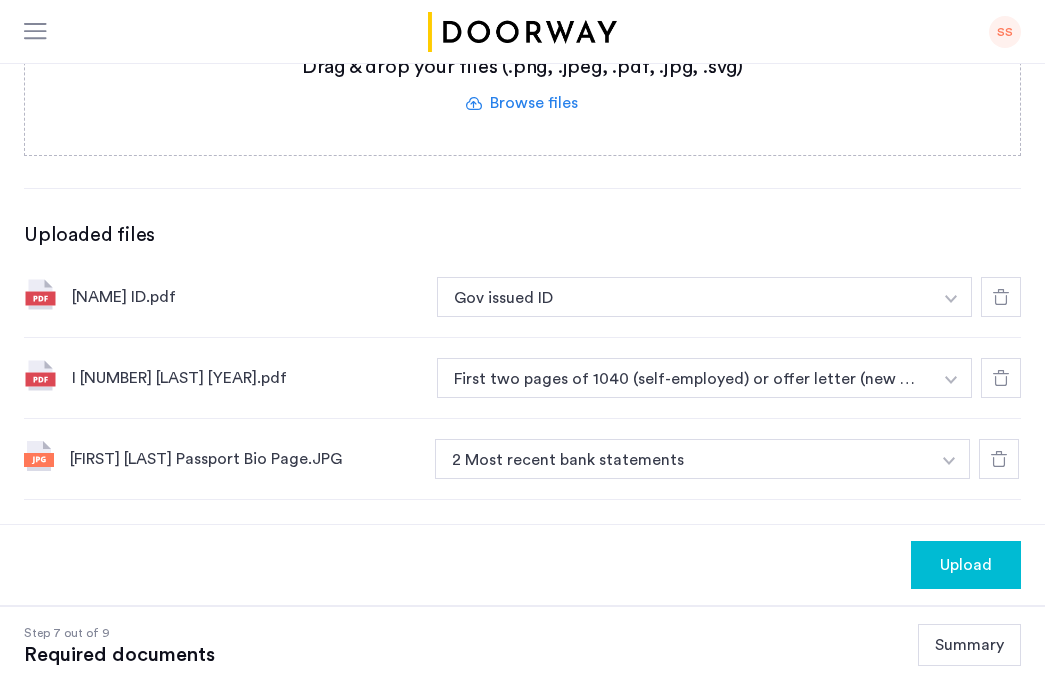 click on "2 Most recent bank statements" at bounding box center [682, 459] 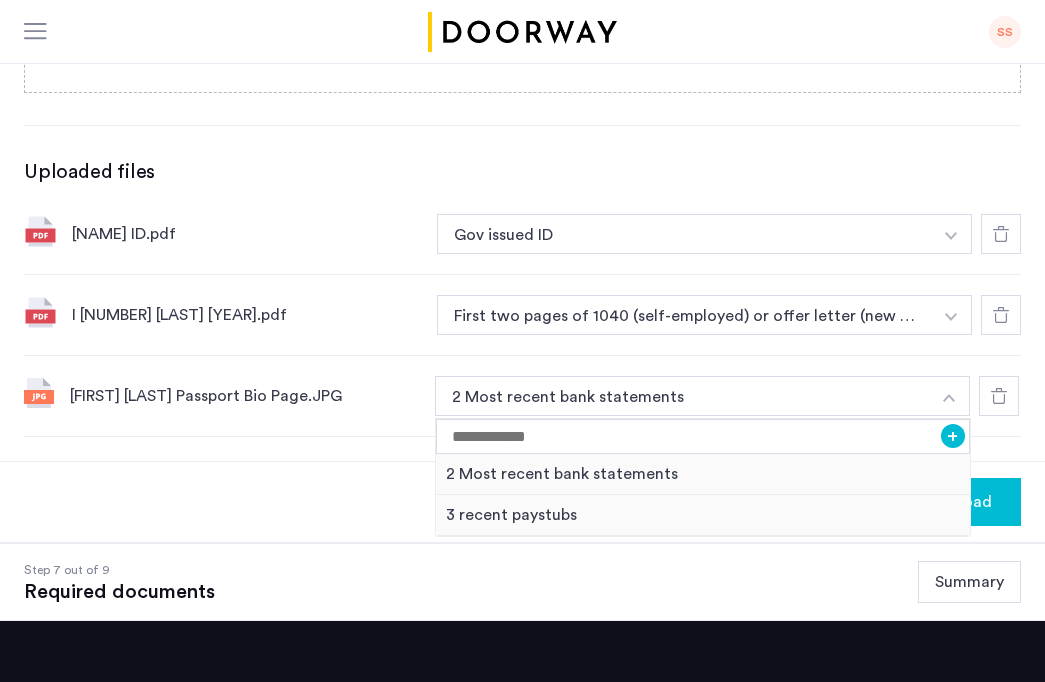 scroll, scrollTop: 620, scrollLeft: 0, axis: vertical 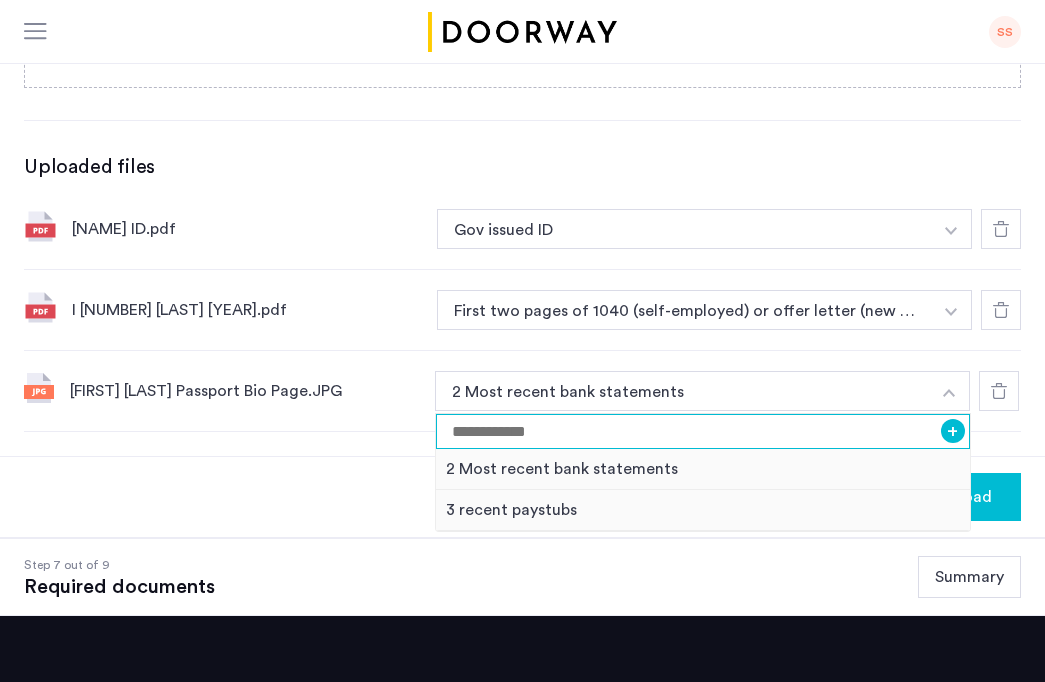 click at bounding box center [703, 431] 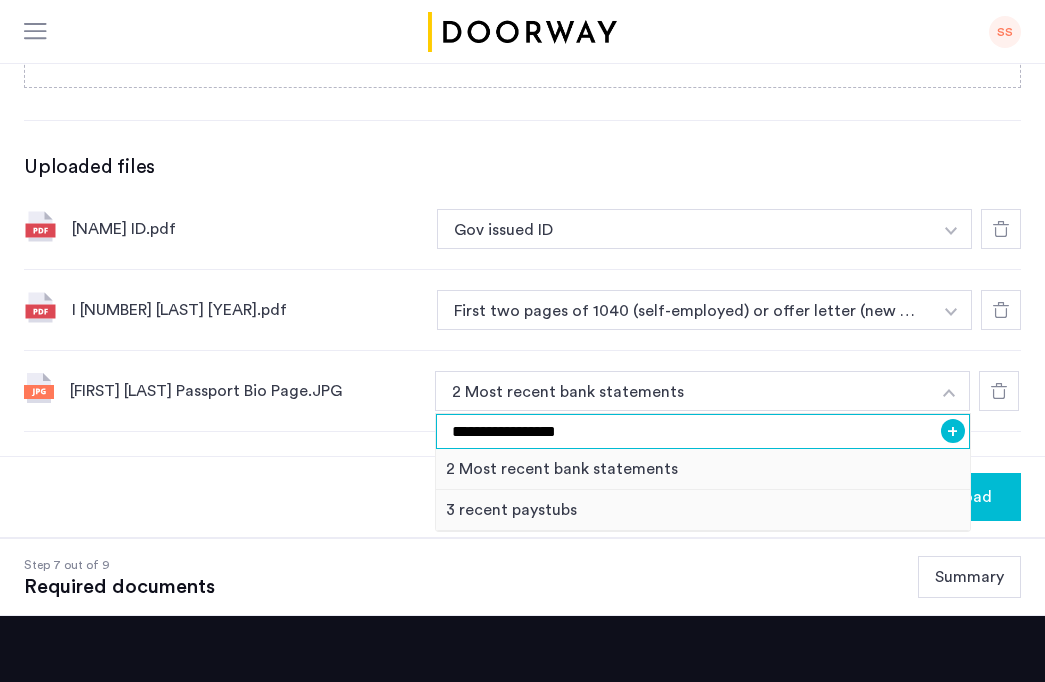 type on "**********" 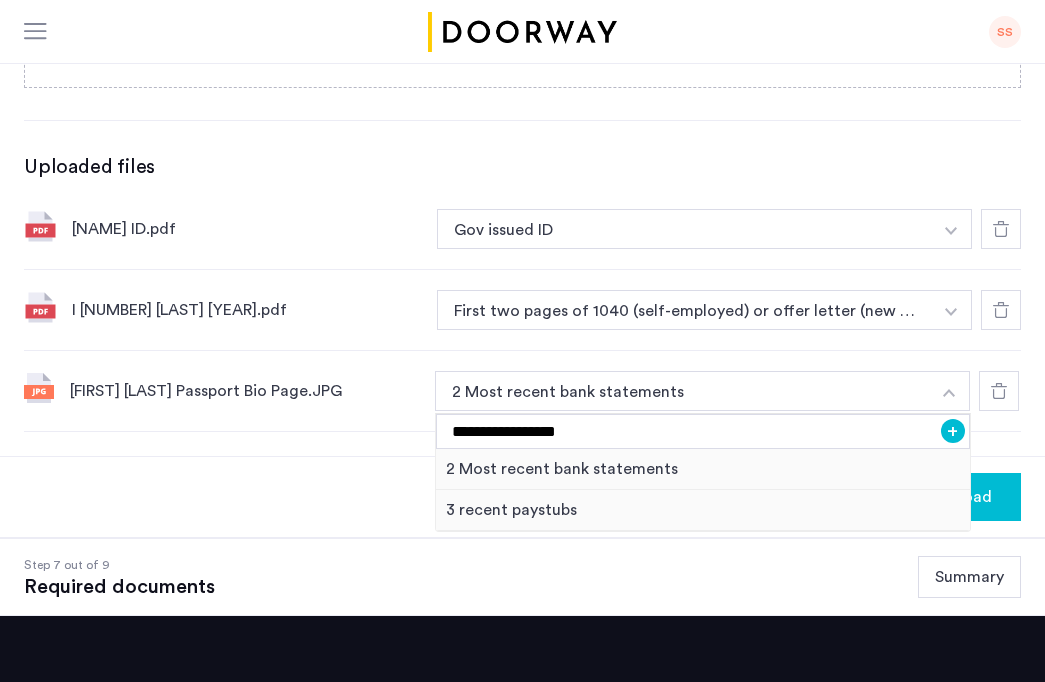 click on "+" at bounding box center [953, 431] 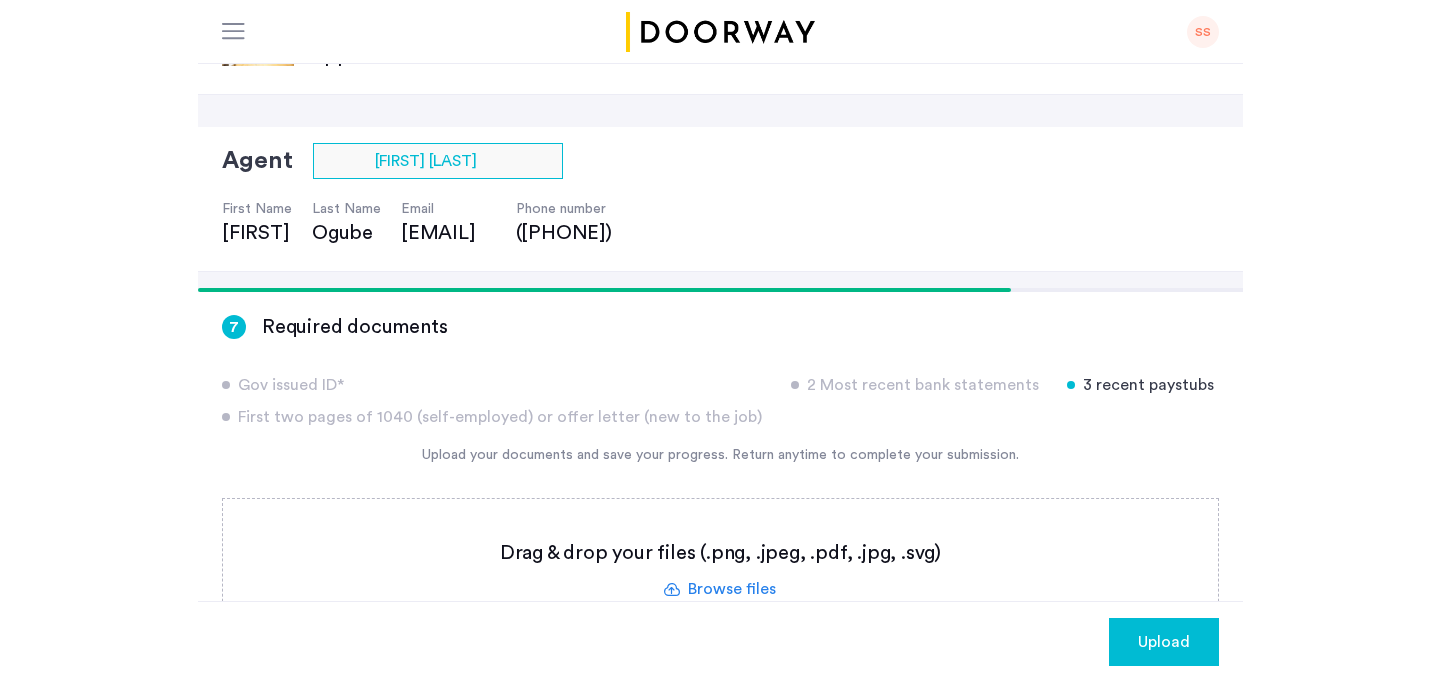 scroll, scrollTop: 76, scrollLeft: 0, axis: vertical 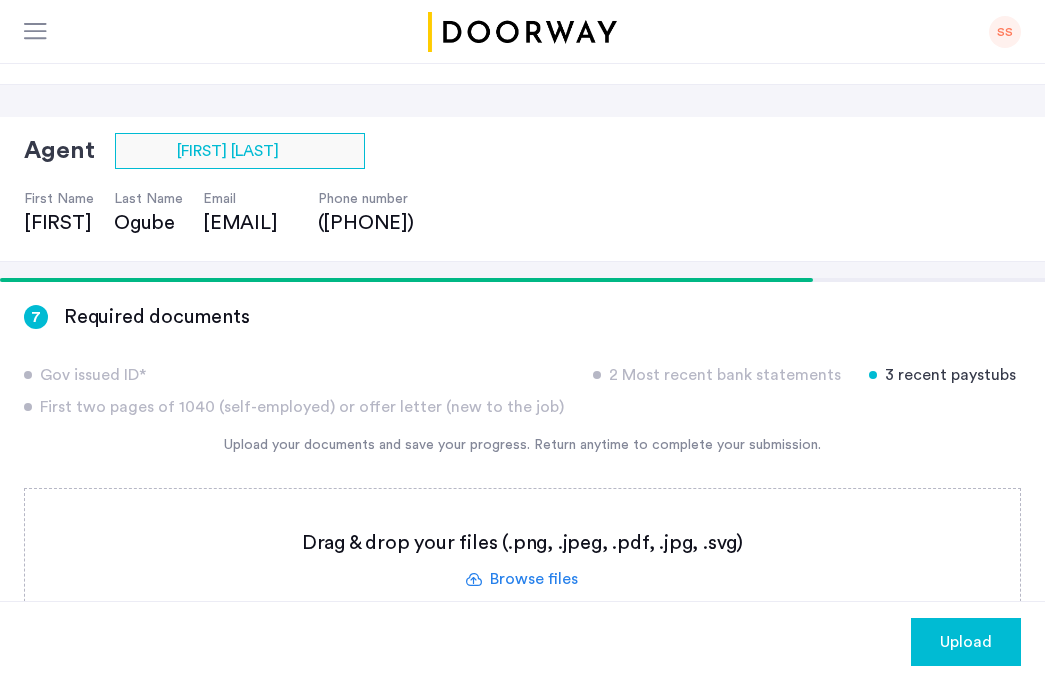 click on "Upload" 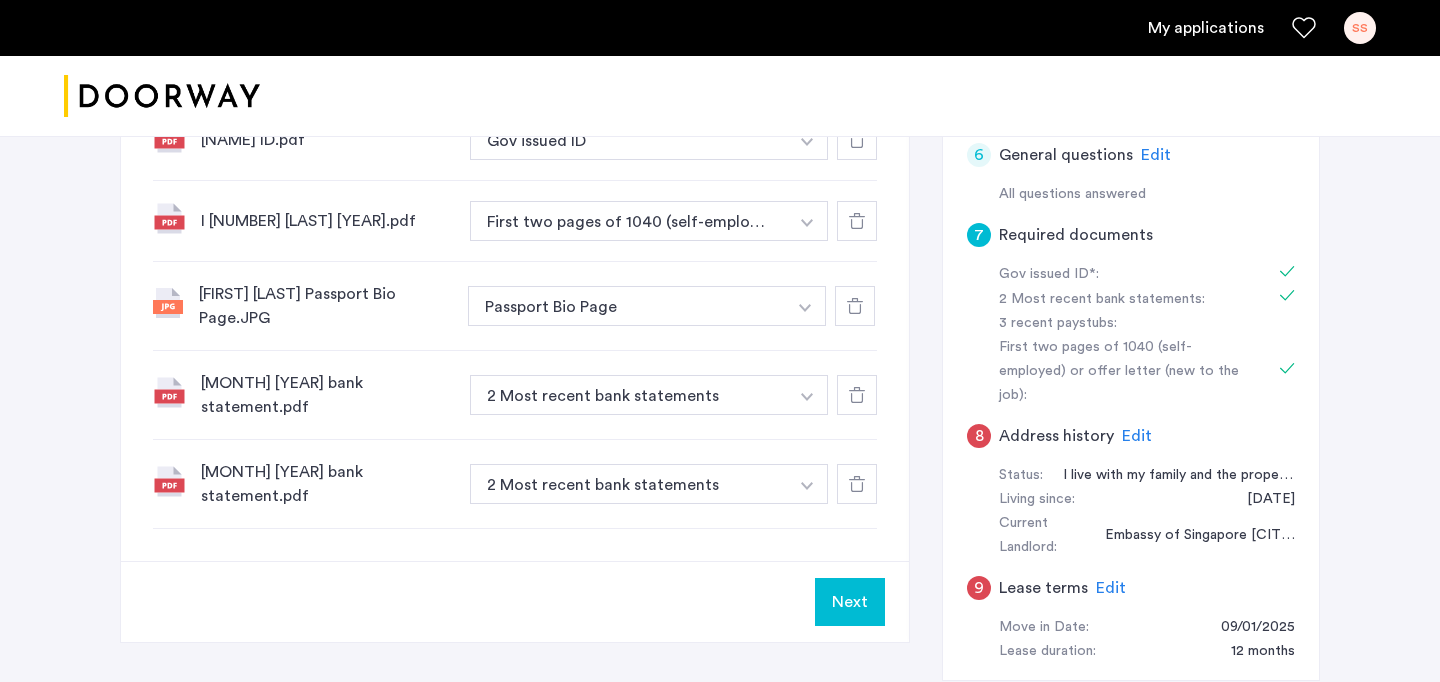 scroll, scrollTop: 789, scrollLeft: 0, axis: vertical 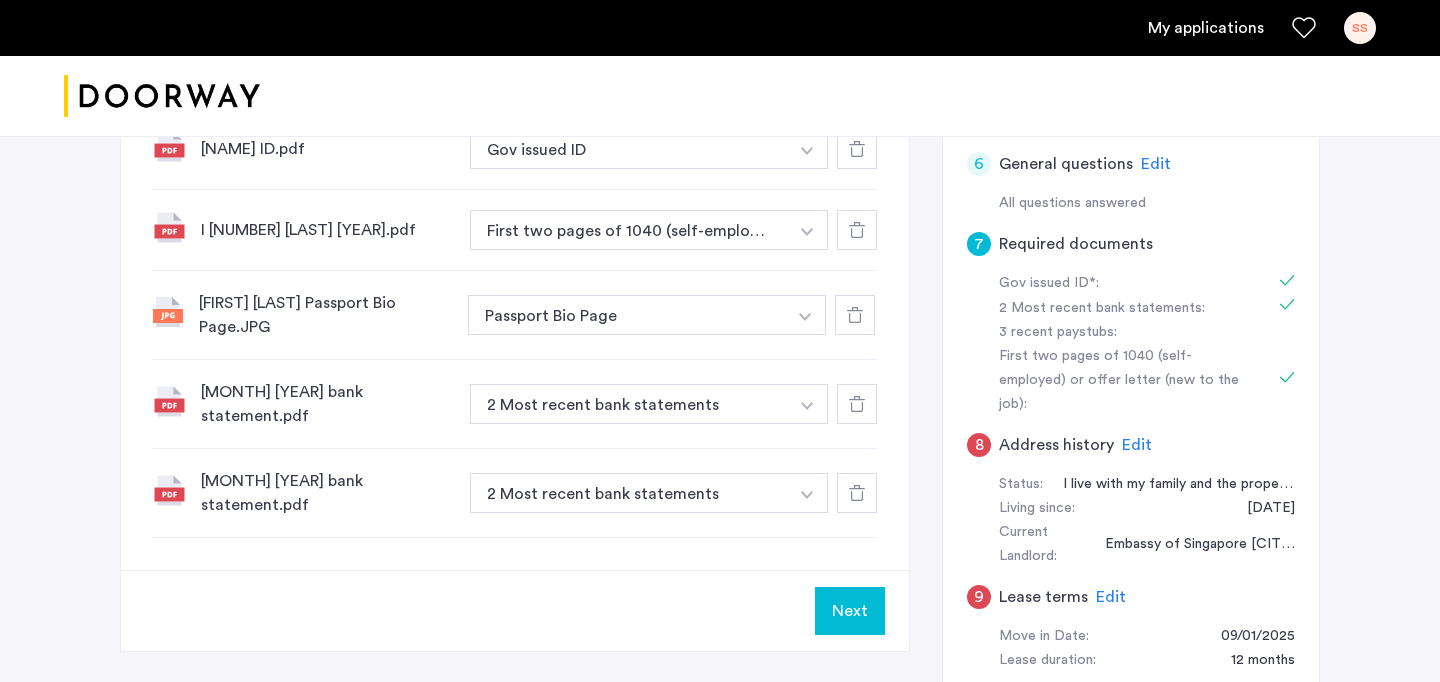 click on "Next" 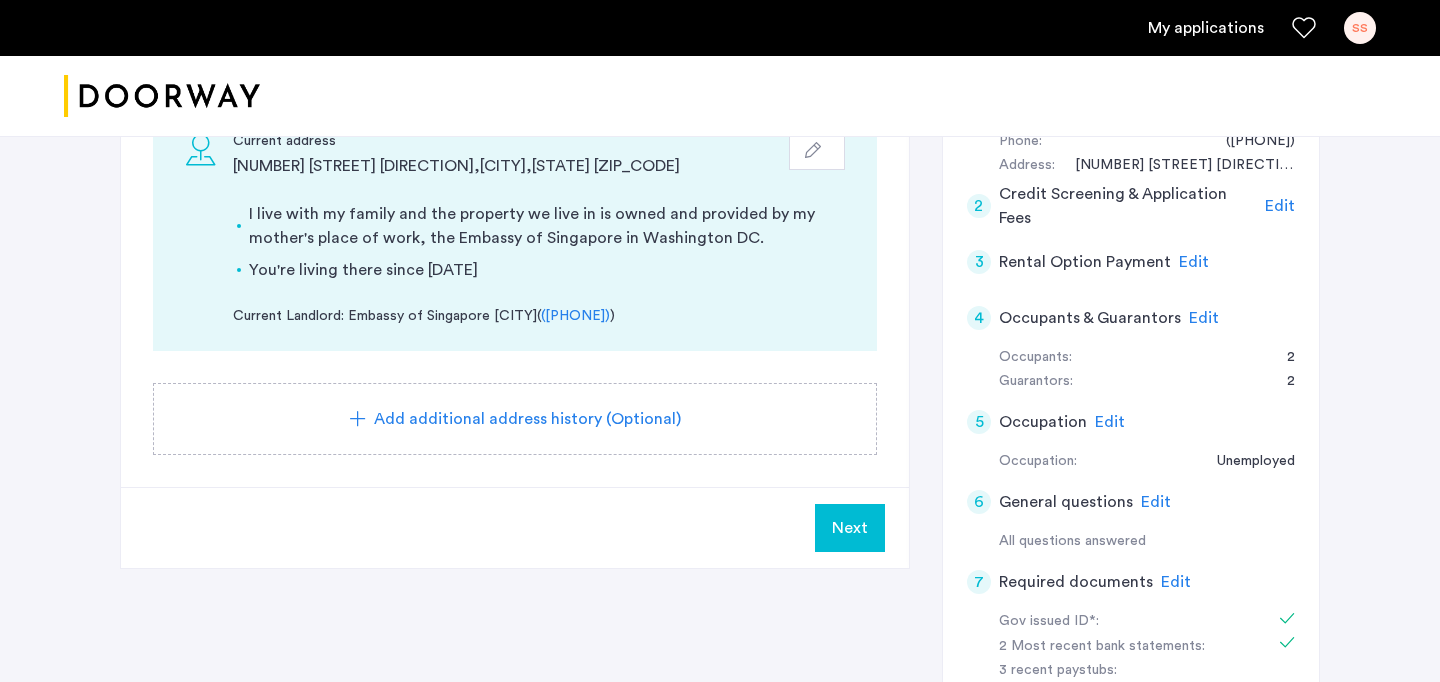 scroll, scrollTop: 355, scrollLeft: 0, axis: vertical 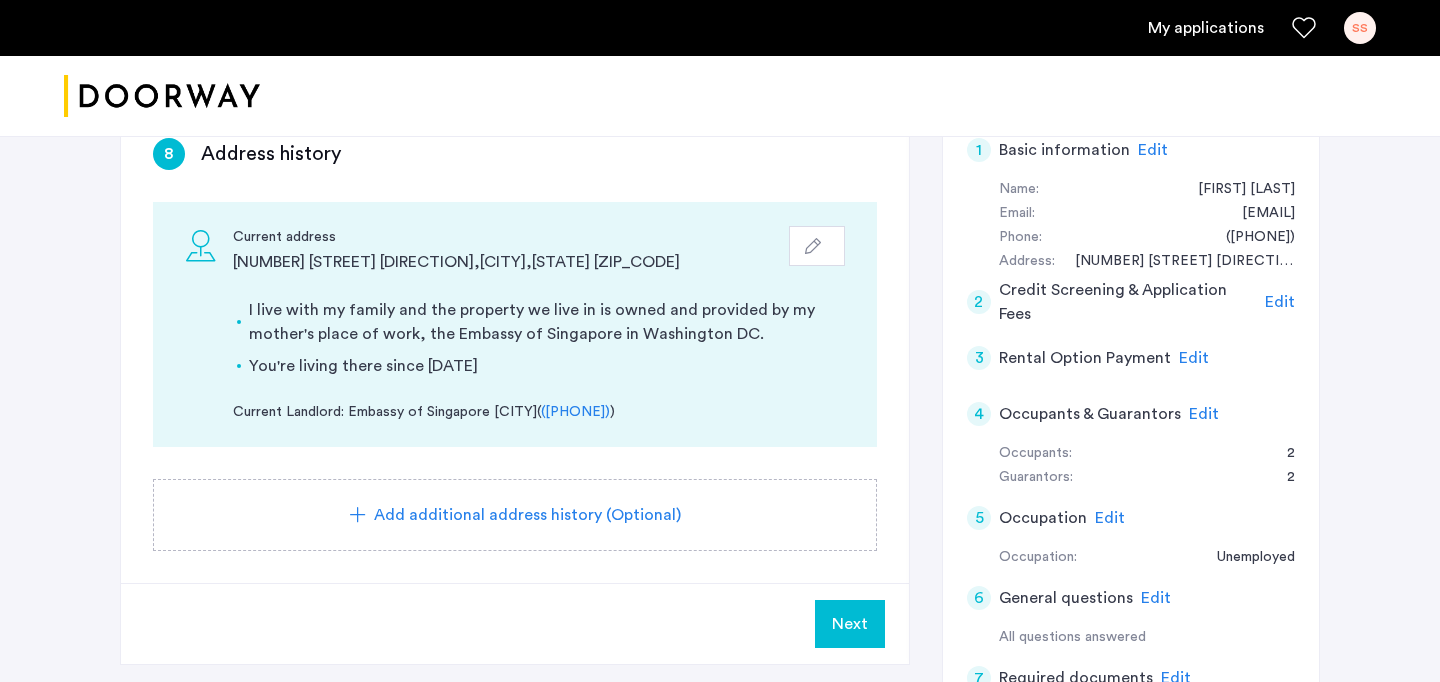 click on "Next" 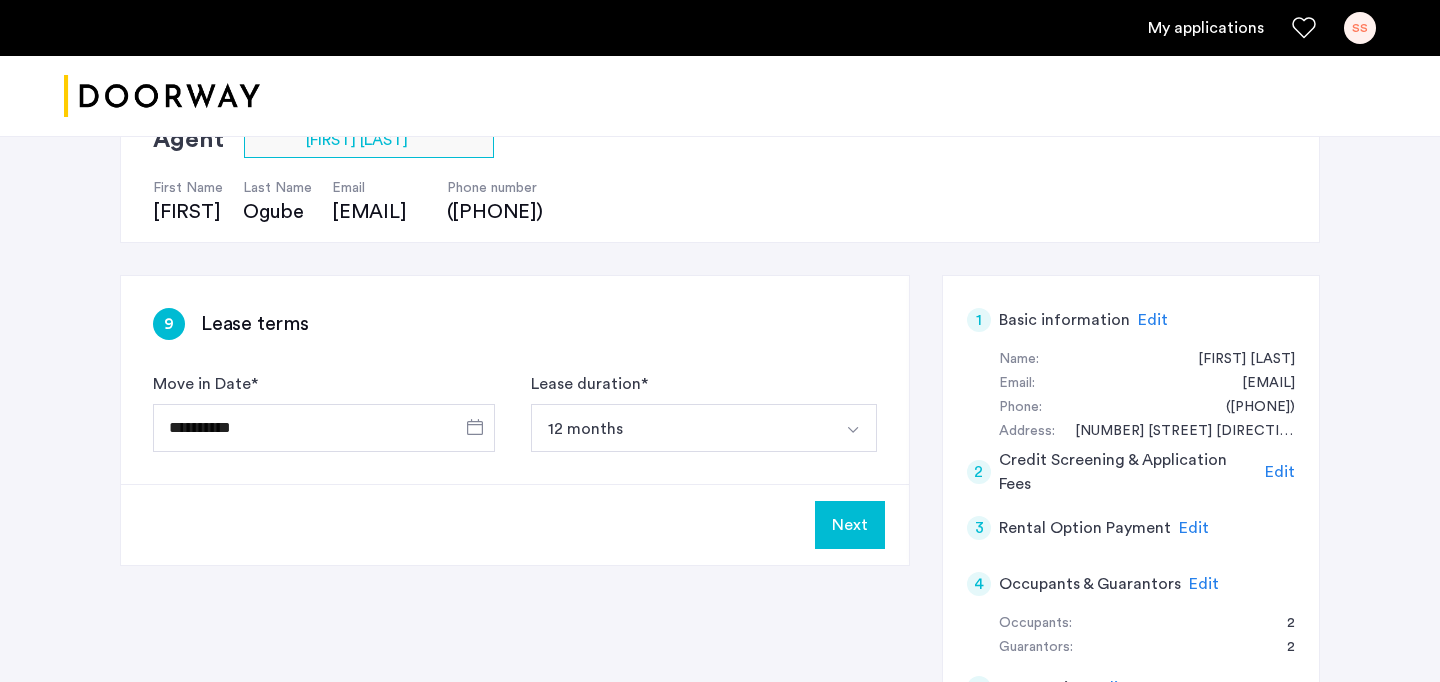 scroll, scrollTop: 188, scrollLeft: 0, axis: vertical 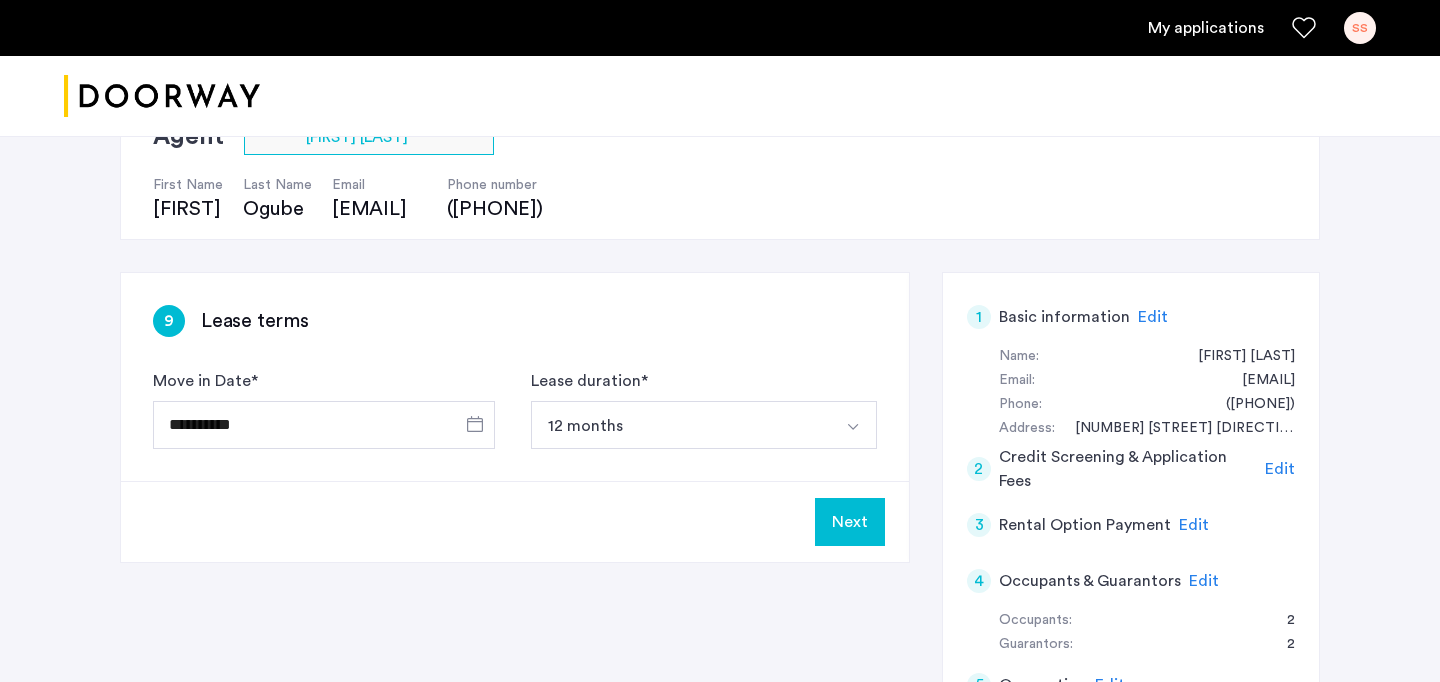 click on "Next" 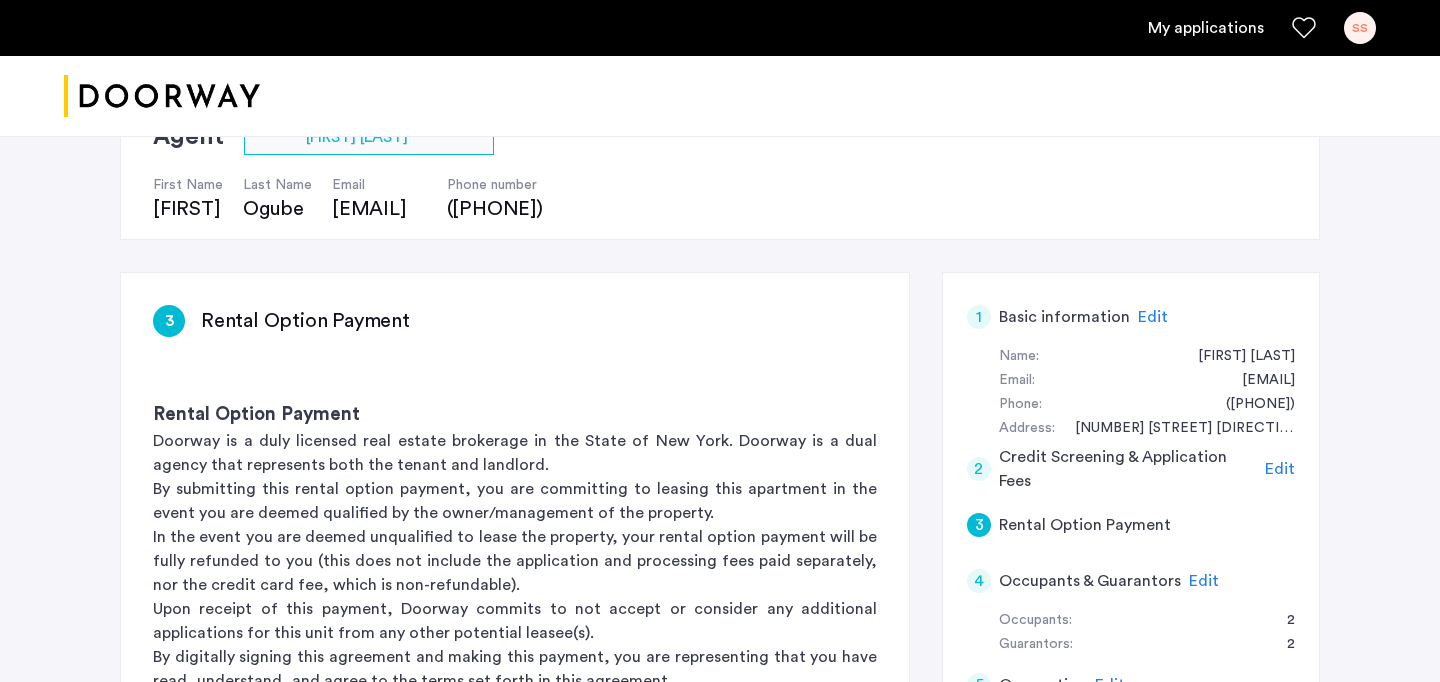 scroll, scrollTop: 0, scrollLeft: 0, axis: both 